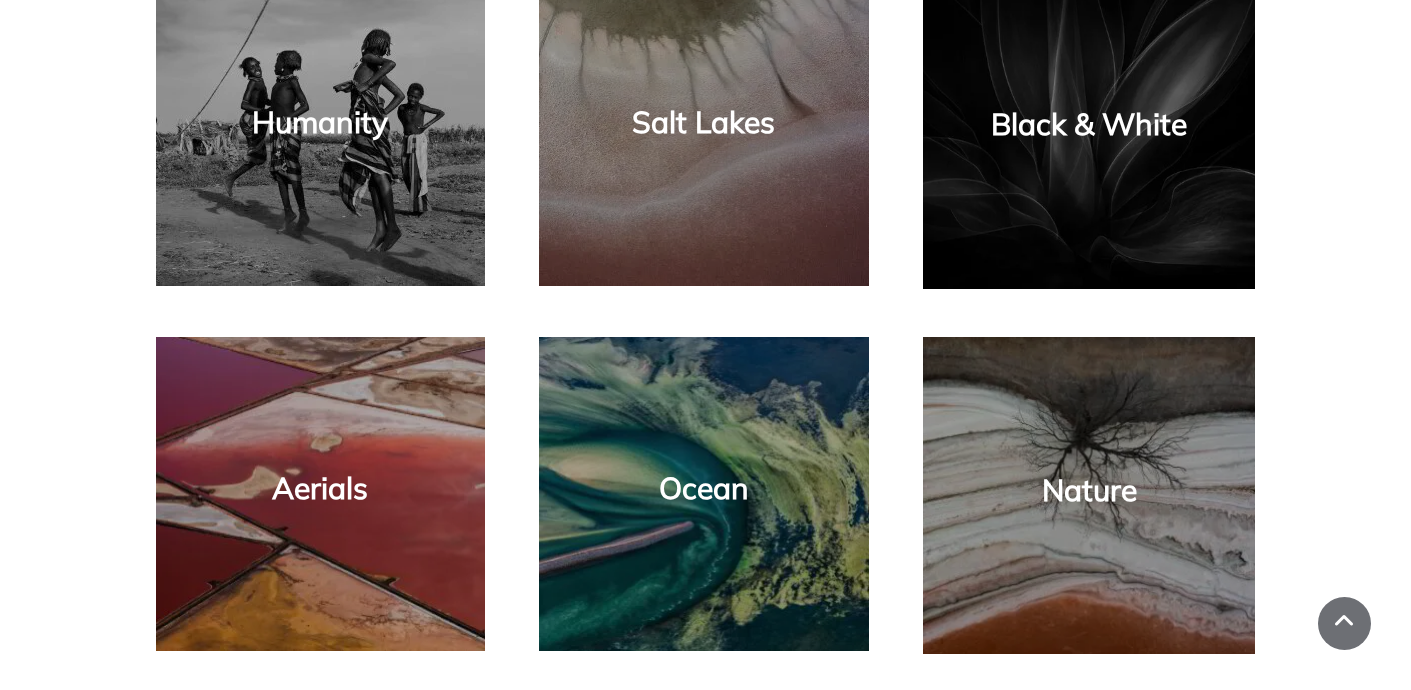 scroll, scrollTop: 1360, scrollLeft: 0, axis: vertical 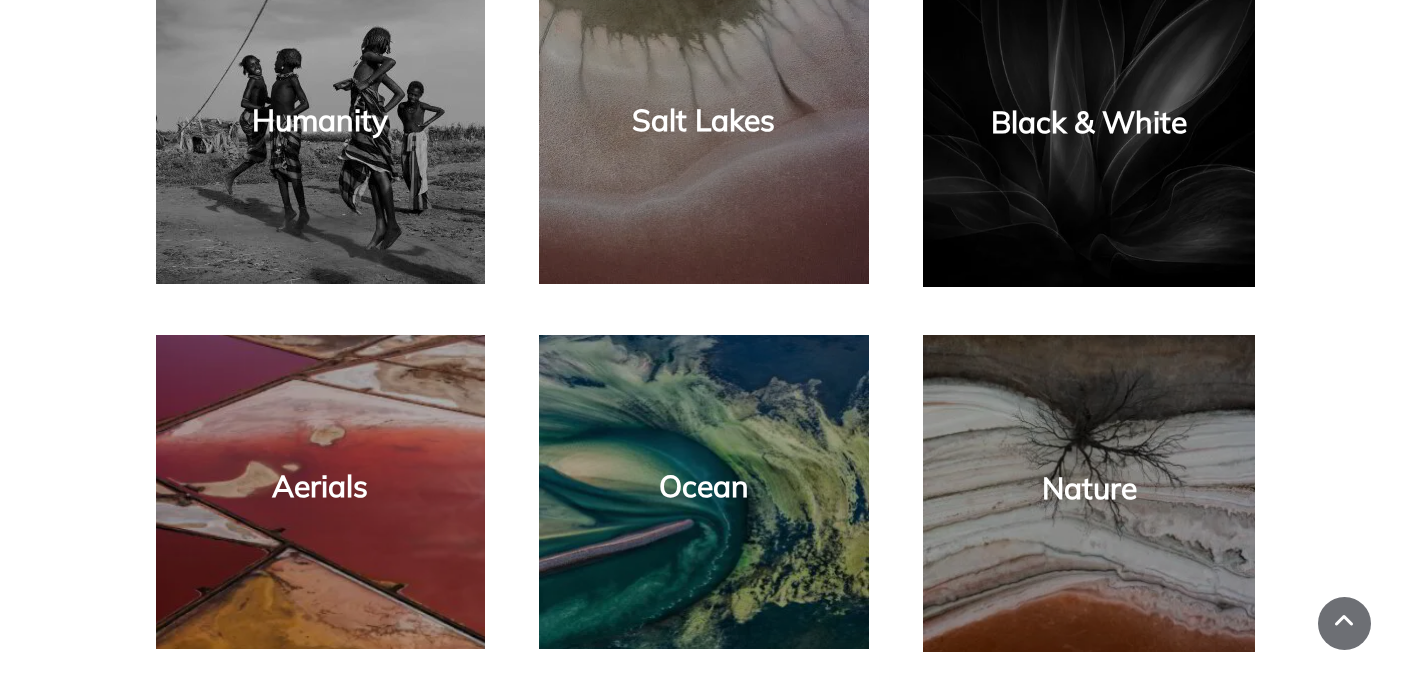 click on "Aerials" at bounding box center (321, 492) 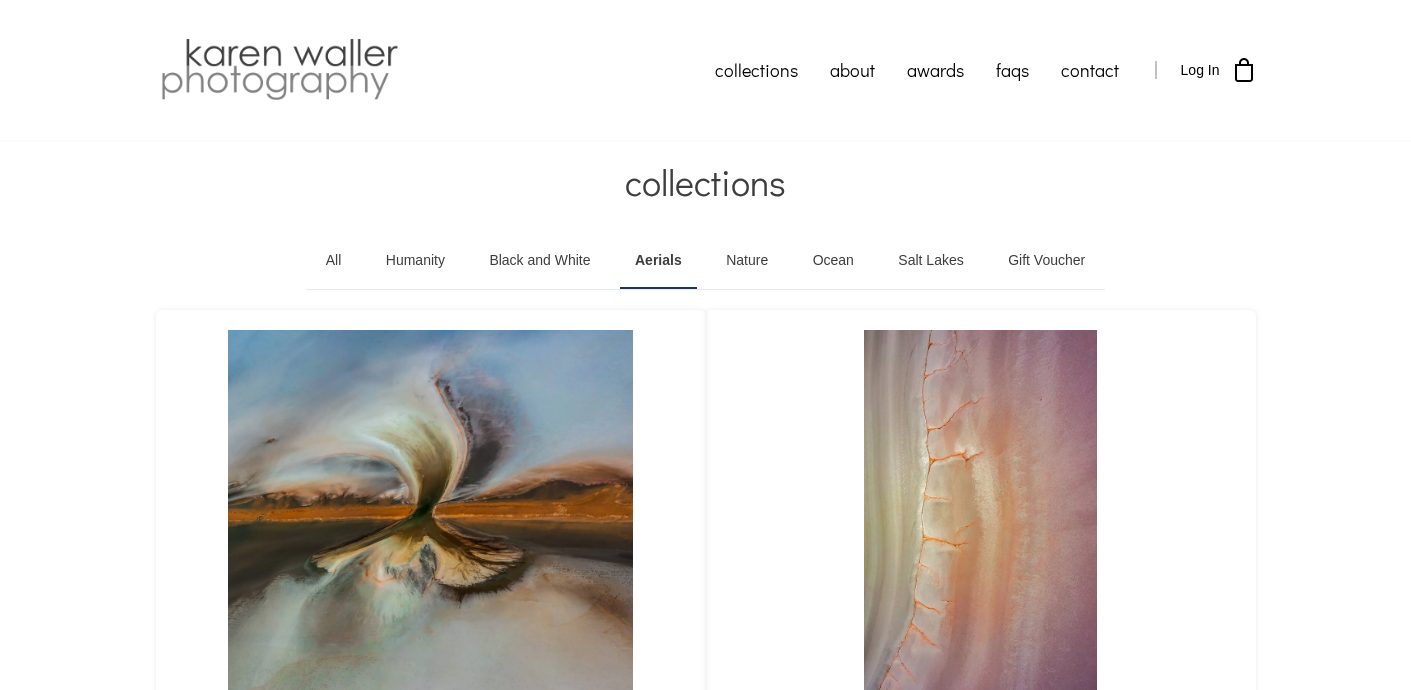 scroll, scrollTop: 40, scrollLeft: 0, axis: vertical 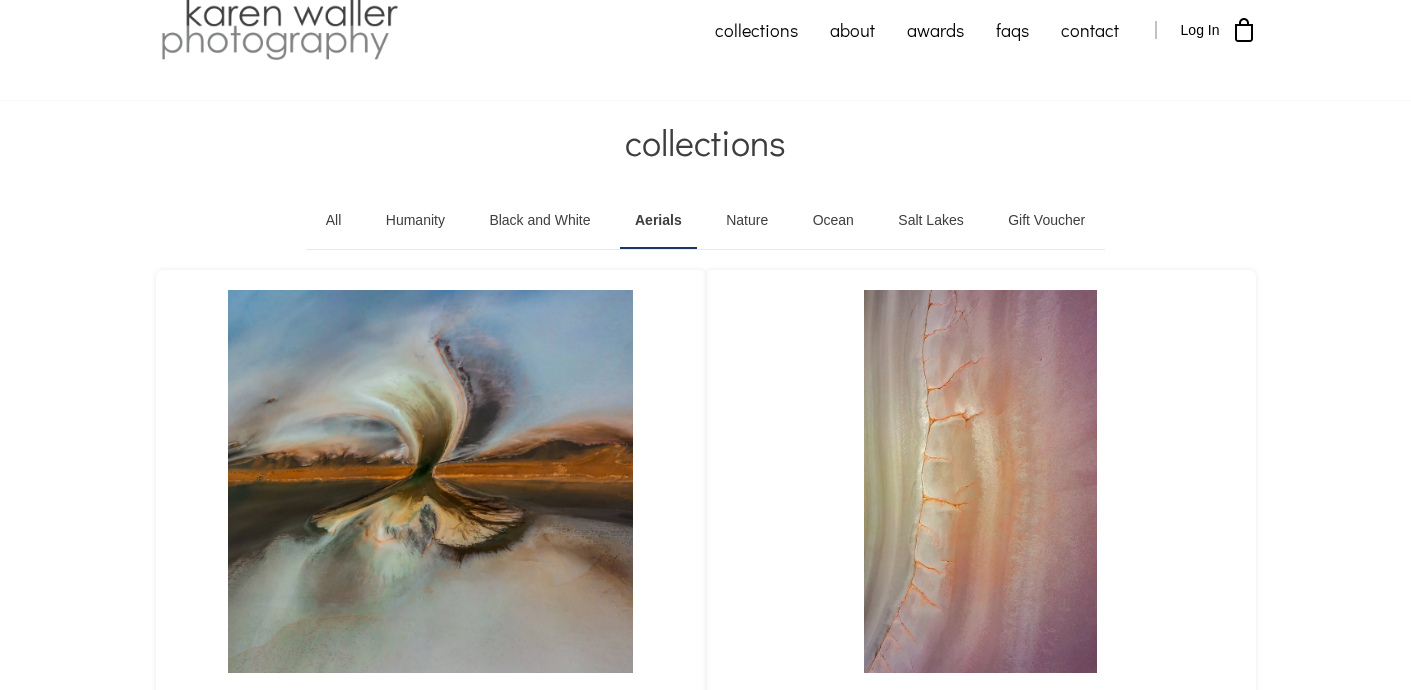 click on "**********" at bounding box center (705, 1260) 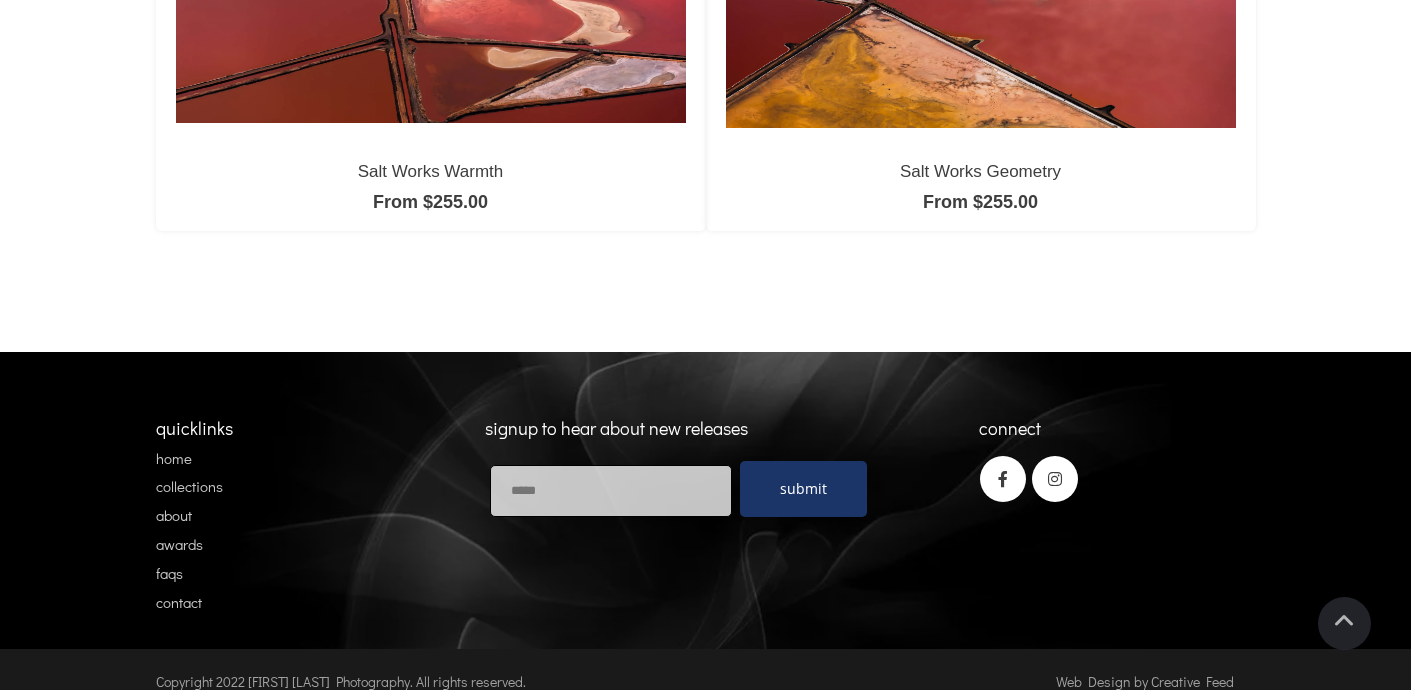 scroll, scrollTop: 2040, scrollLeft: 0, axis: vertical 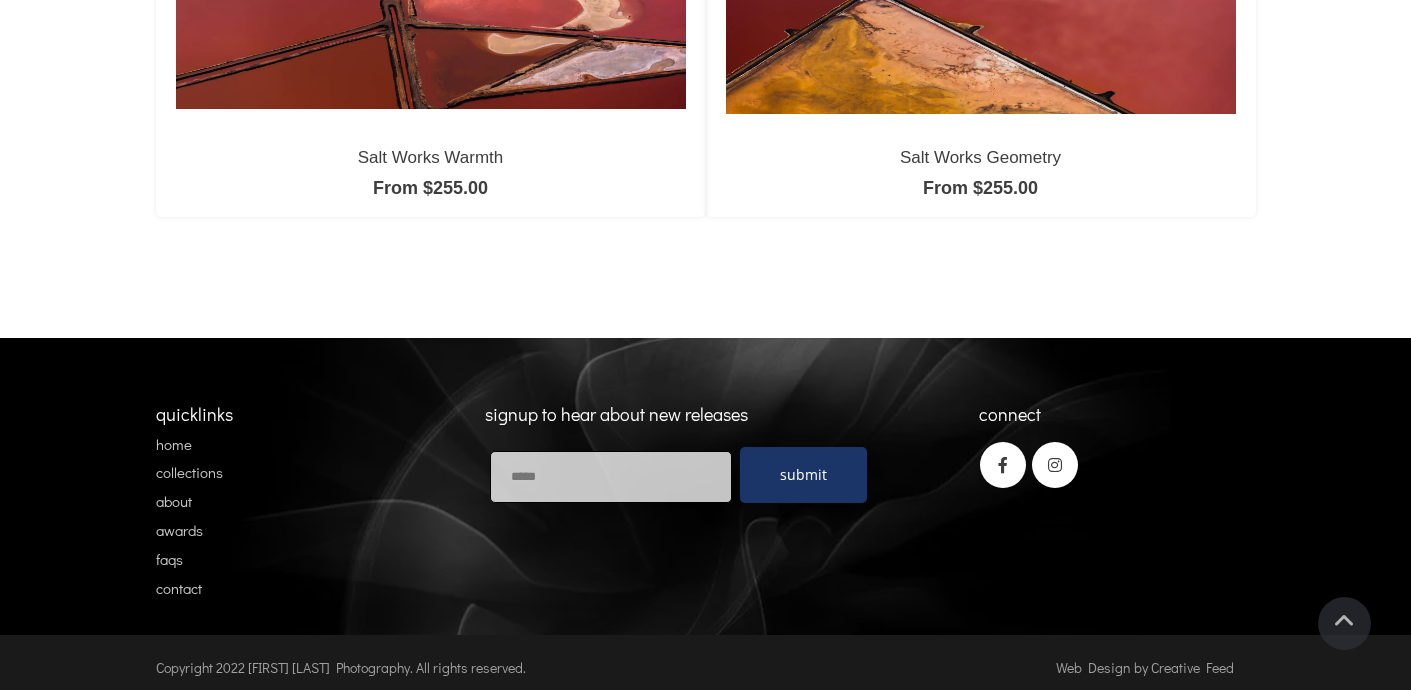 click on "awards" at bounding box center [179, 530] 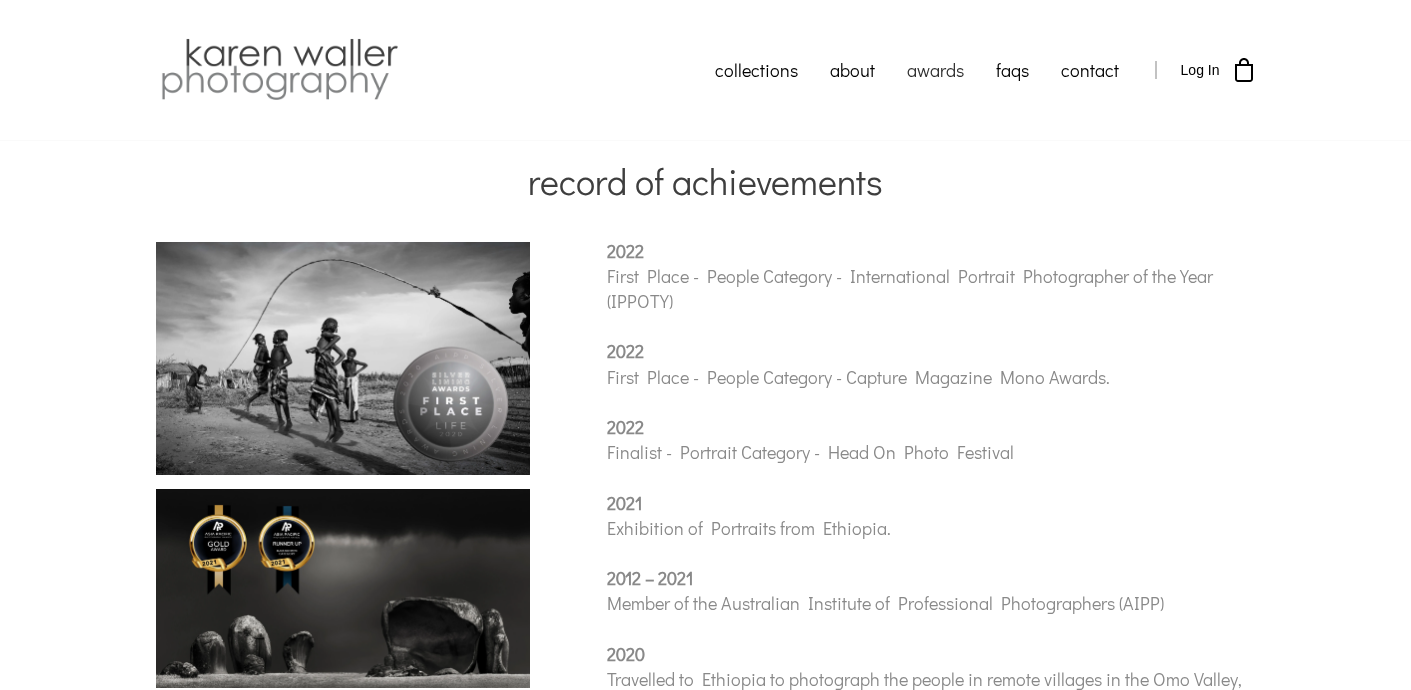 scroll, scrollTop: 0, scrollLeft: 0, axis: both 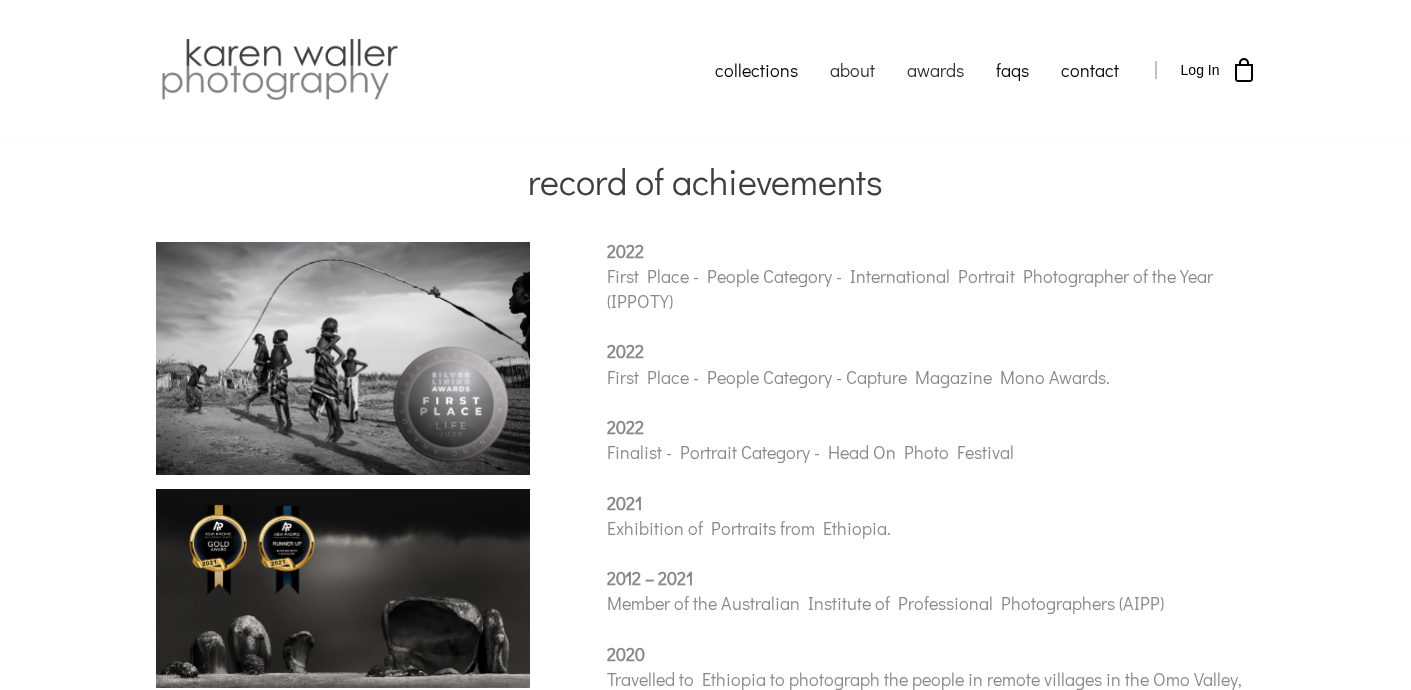 click on "about" at bounding box center (852, 70) 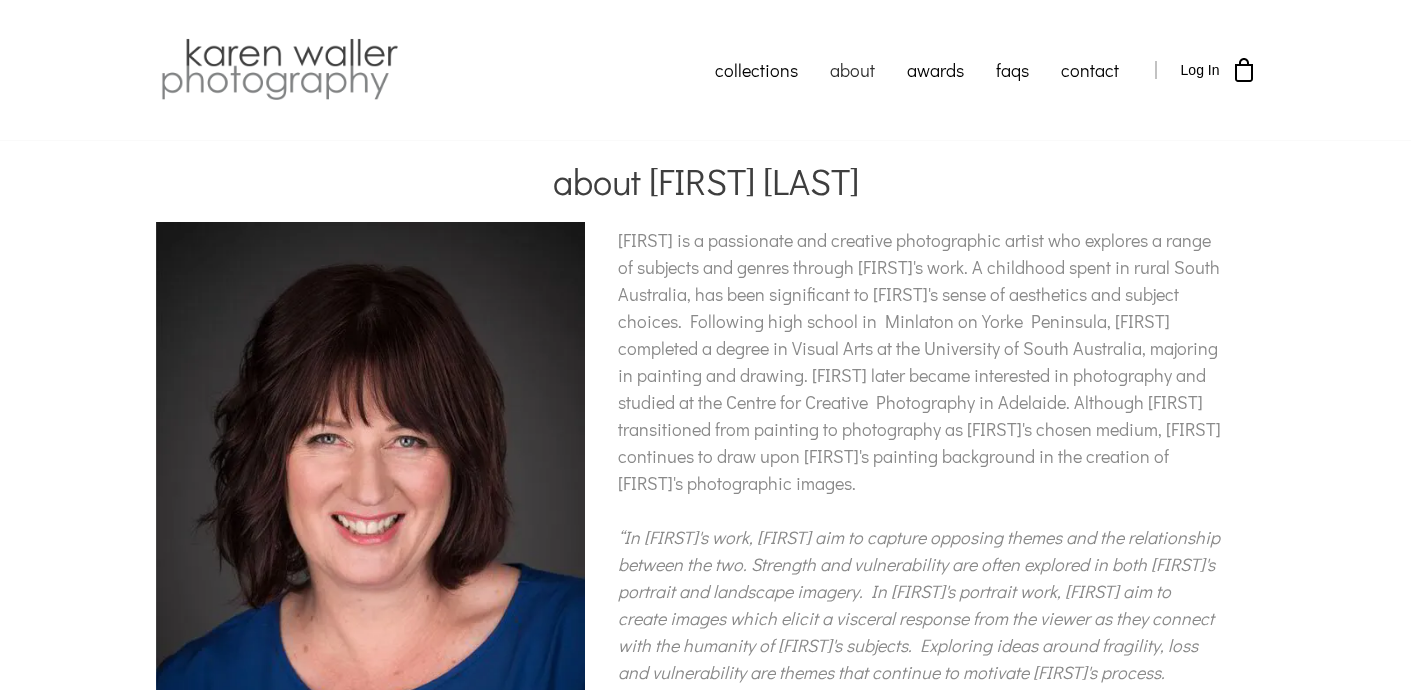scroll, scrollTop: 0, scrollLeft: 0, axis: both 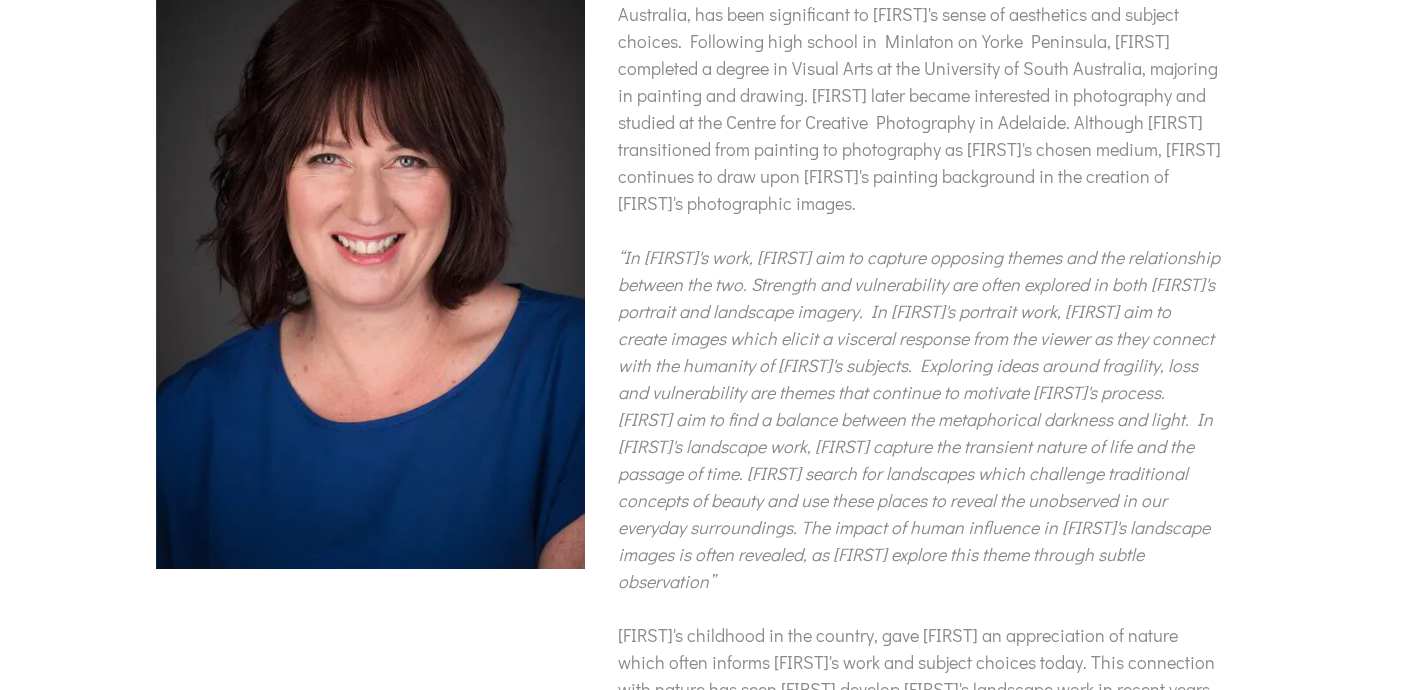 click on "Karen is a passionate and creative photographic artist who explores a range of subjects and genres through her work. A childhood spent in rural South Australia, has been significant to Karen’s sense of aesthetics and subject choices. Following high school in Minlaton on Yorke Peninsula, Karen completed a degree in Visual Arts at the University of South Australia, majoring in painting and drawing. She later became interested in photography and studied at the Centre for Creative Photography in Adelaide. Although she transitioned from painting to photography as her chosen medium, Karen continues to draw upon her painting background in the creation of her photographic images." at bounding box center (920, 365) 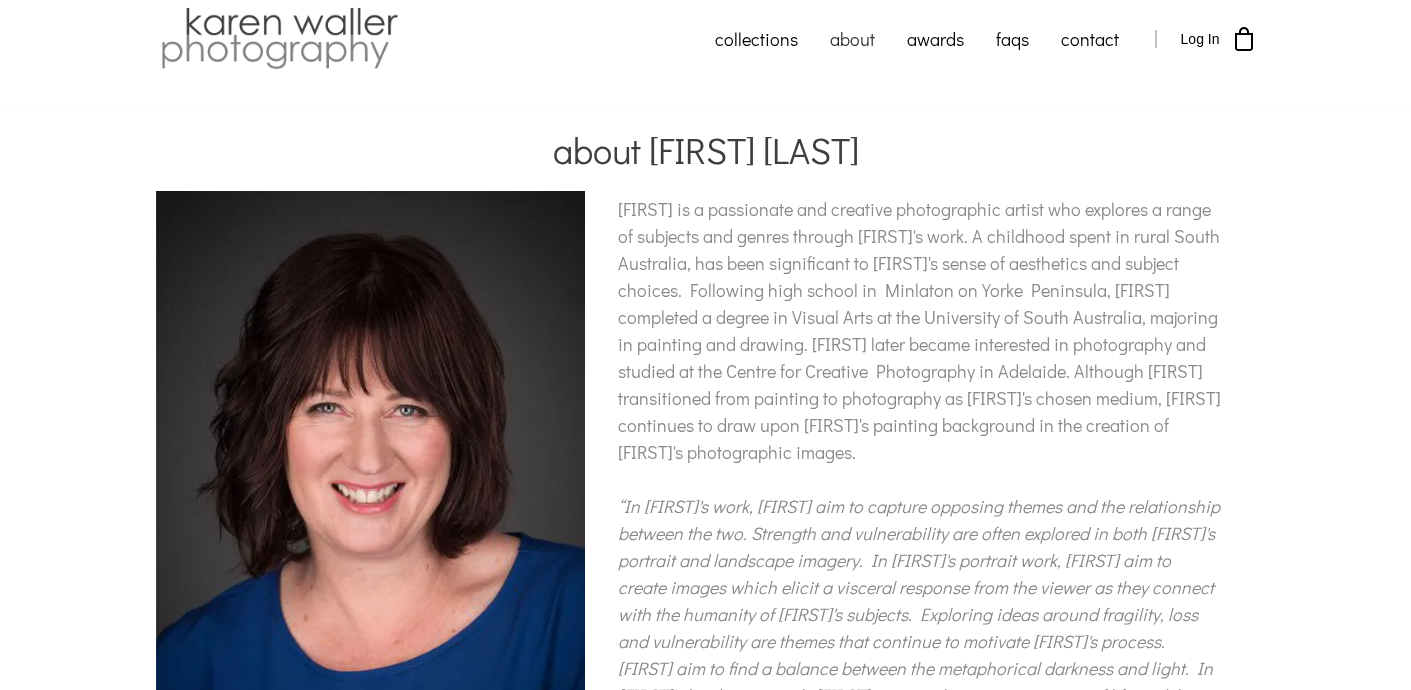 scroll, scrollTop: 0, scrollLeft: 0, axis: both 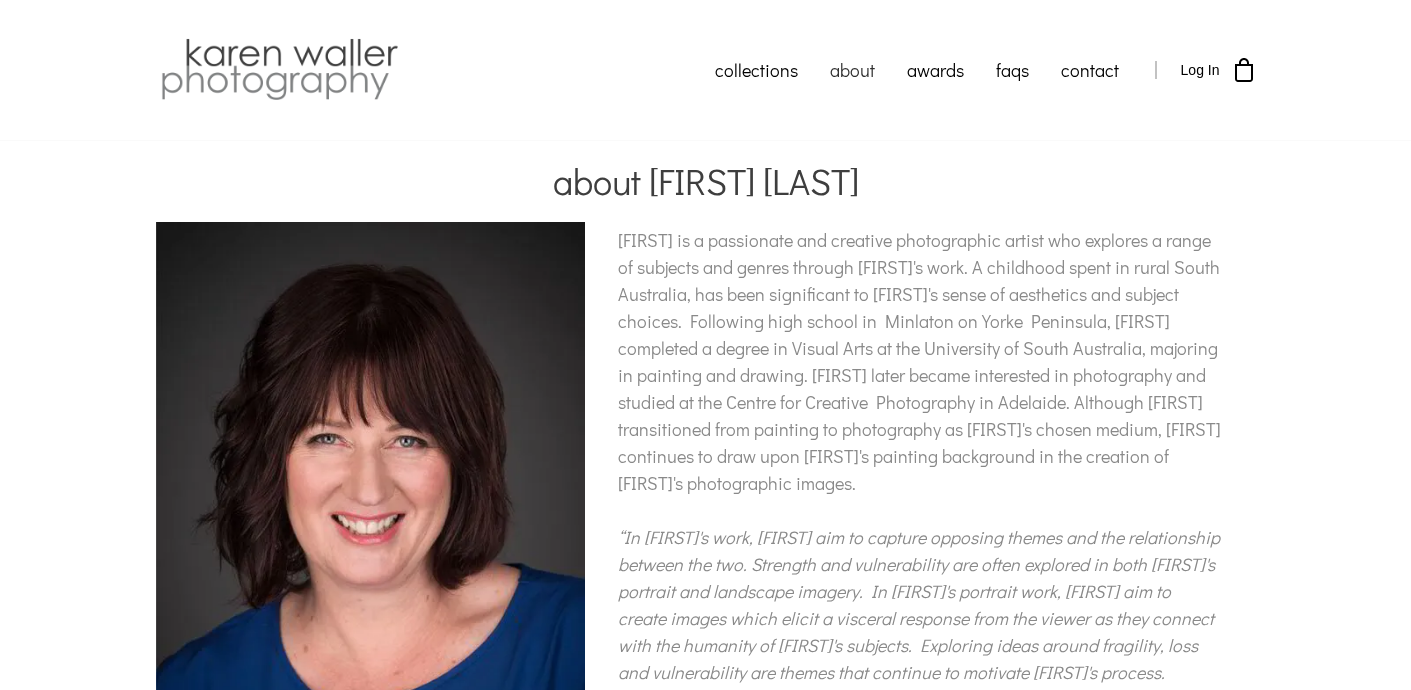 drag, startPoint x: 617, startPoint y: 234, endPoint x: 617, endPoint y: 647, distance: 413 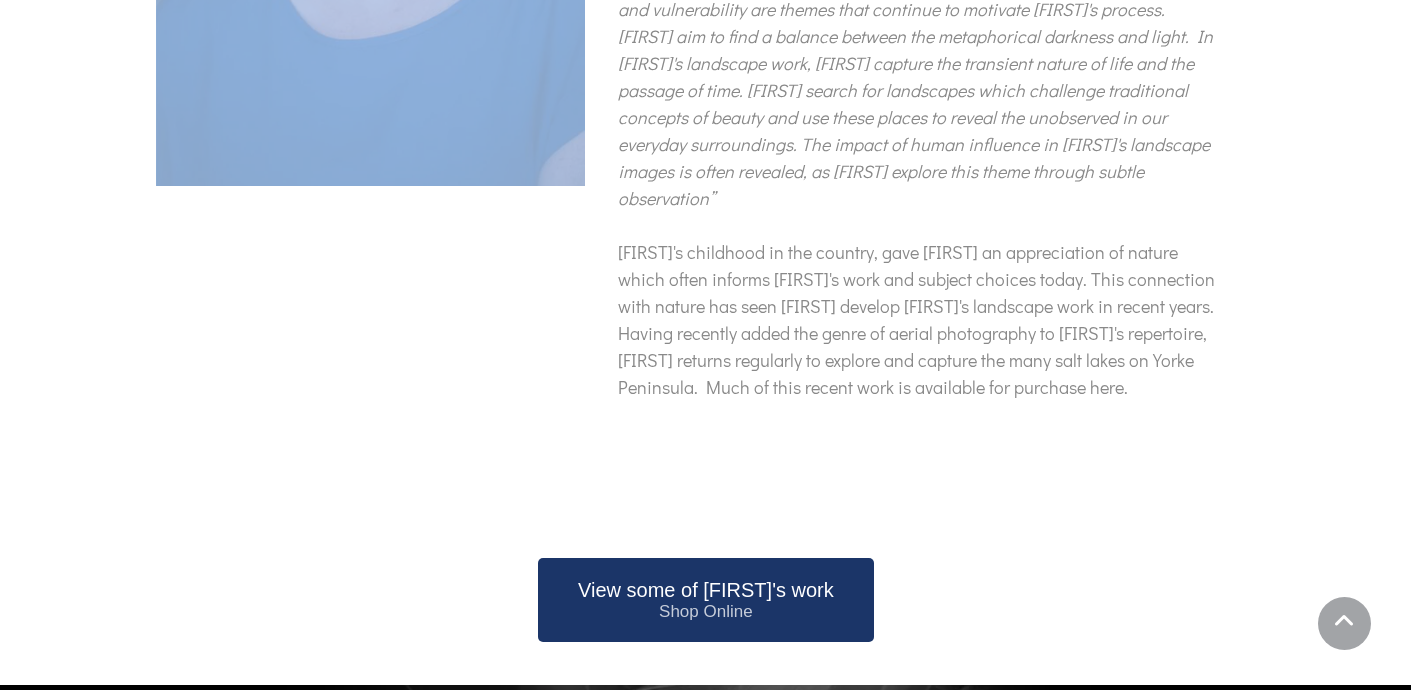 scroll, scrollTop: 965, scrollLeft: 0, axis: vertical 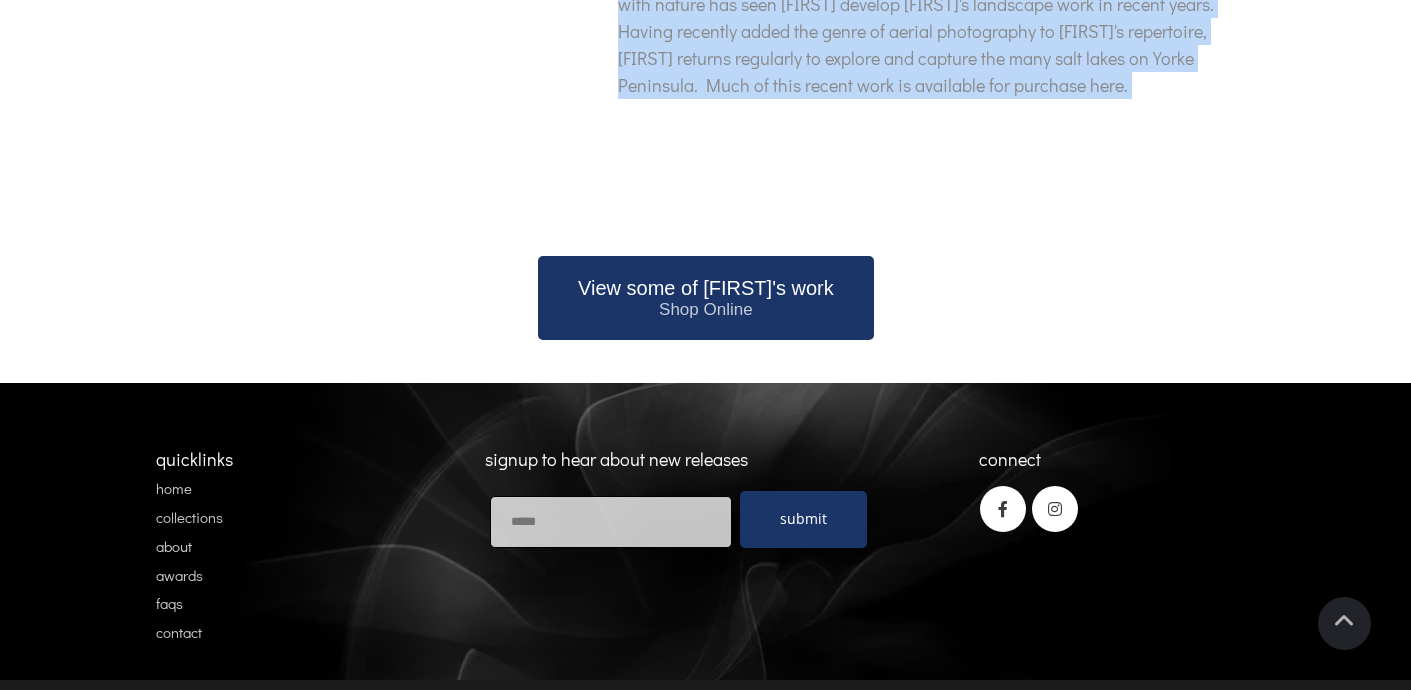 drag, startPoint x: 620, startPoint y: 237, endPoint x: 1220, endPoint y: 155, distance: 605.5774 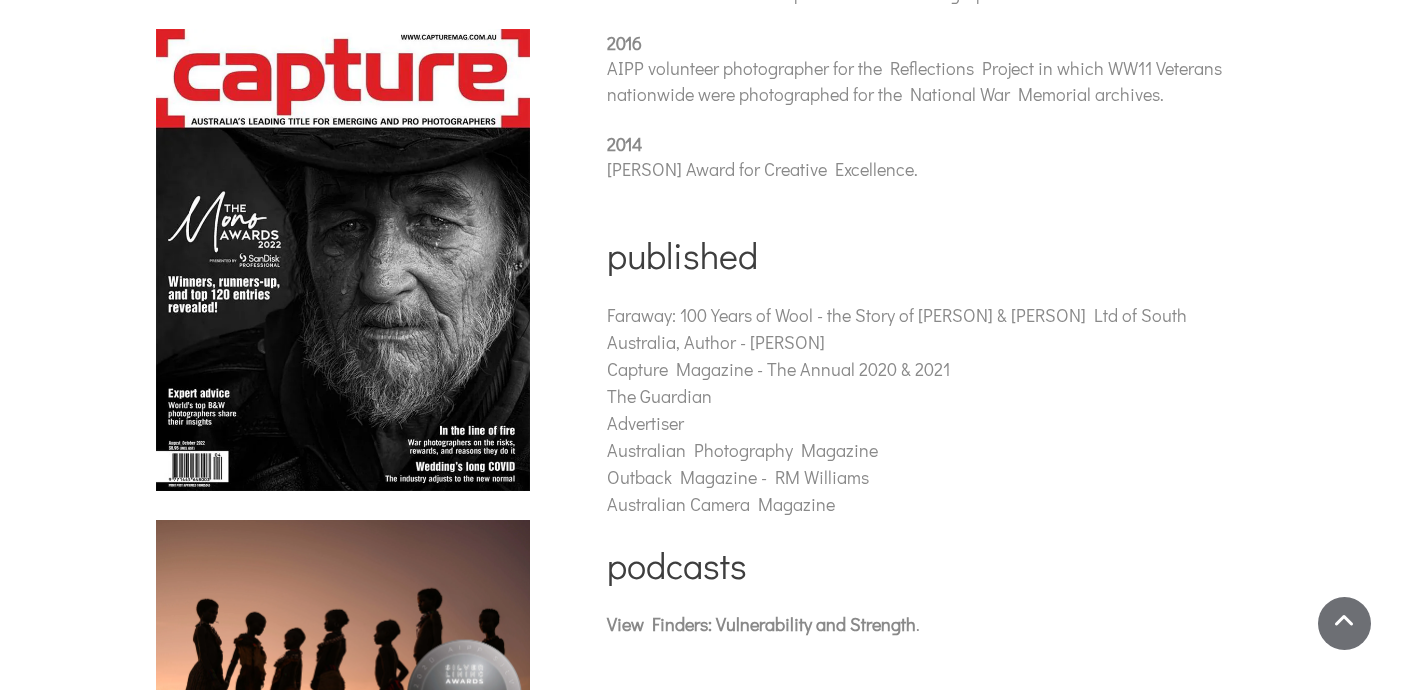 scroll, scrollTop: 966, scrollLeft: 0, axis: vertical 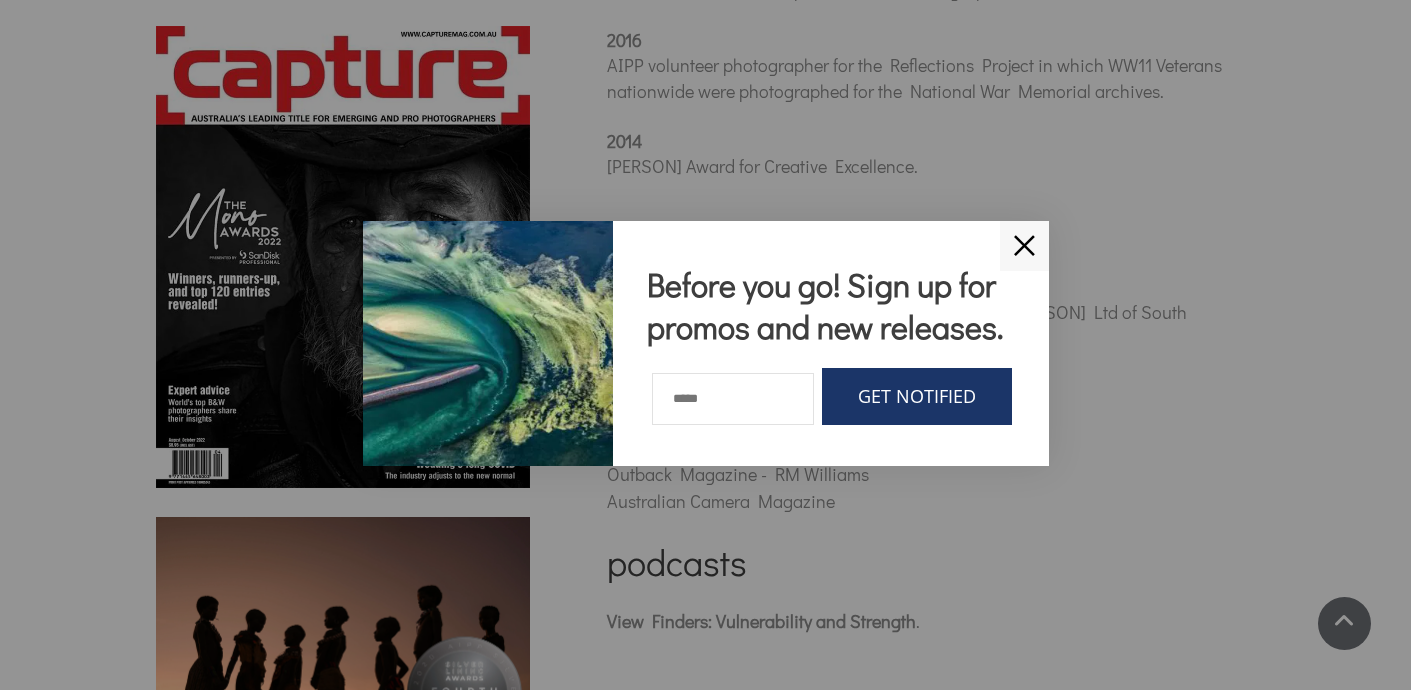 click on "✕" at bounding box center (1024, 246) 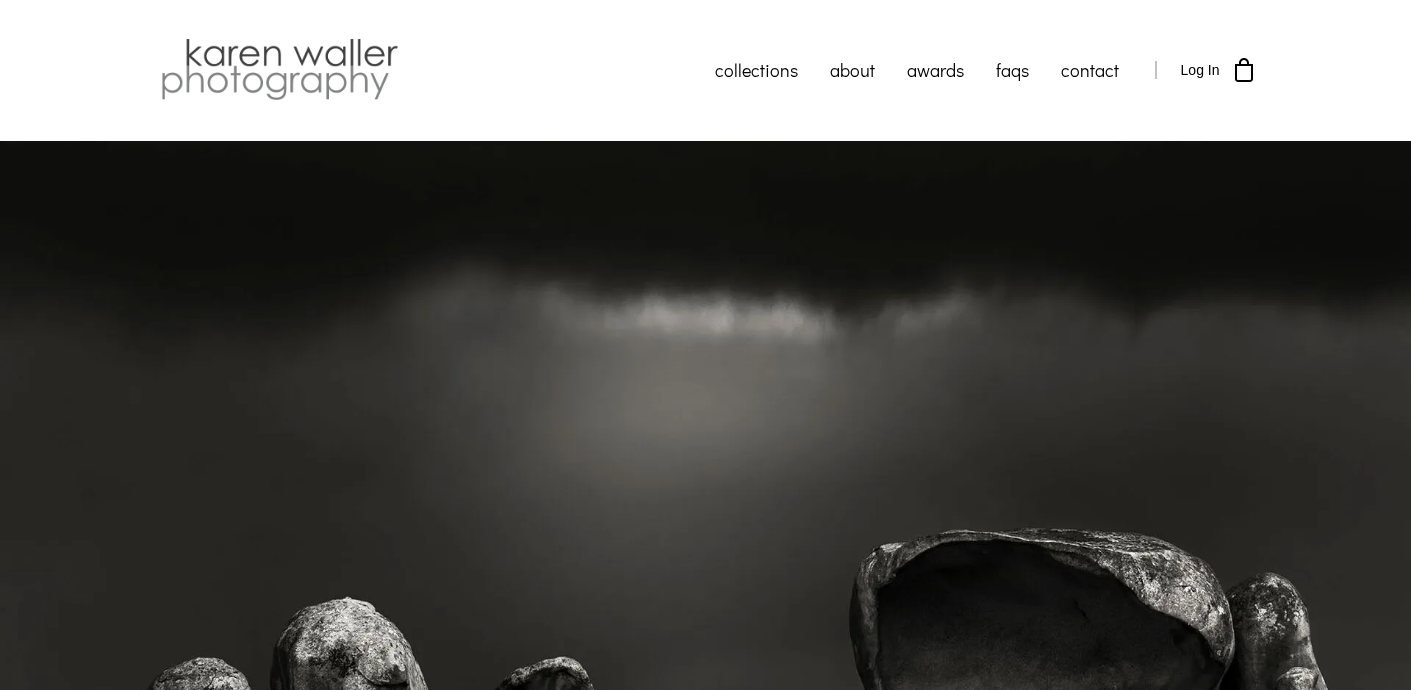 scroll, scrollTop: 0, scrollLeft: 0, axis: both 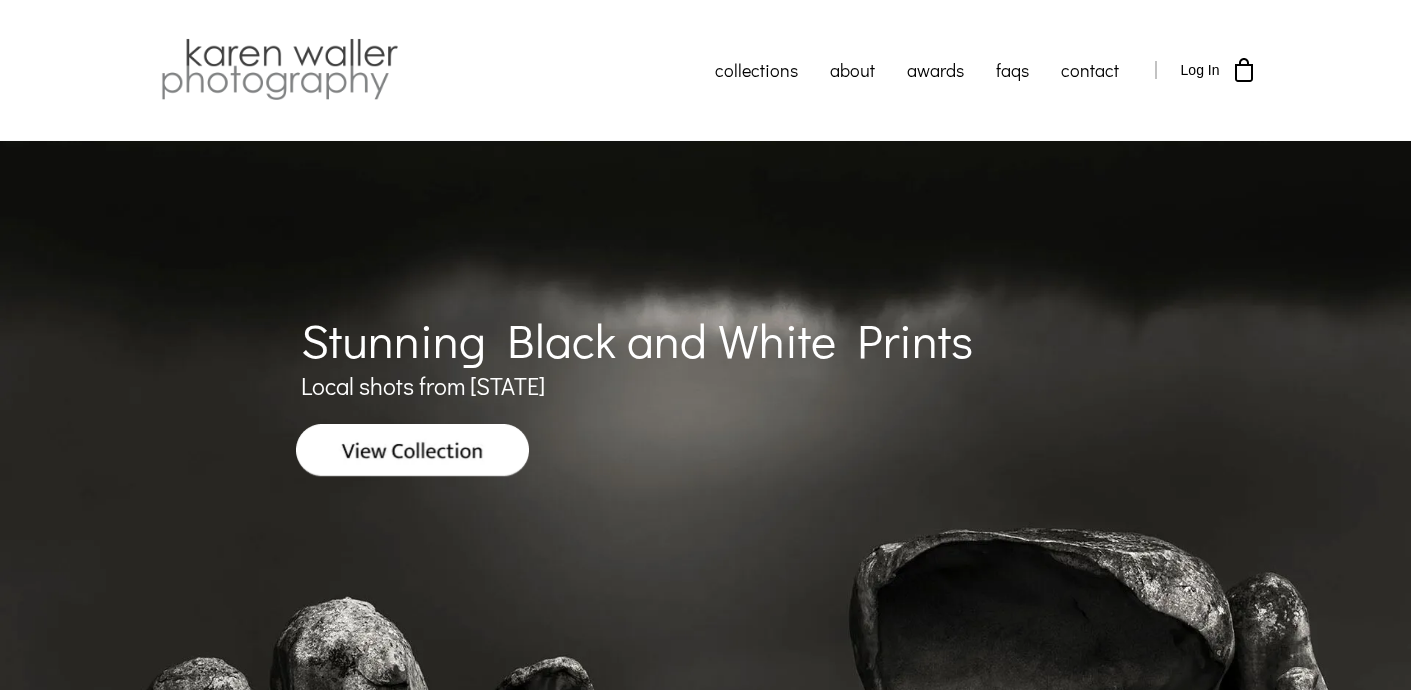 click at bounding box center (705, 122) 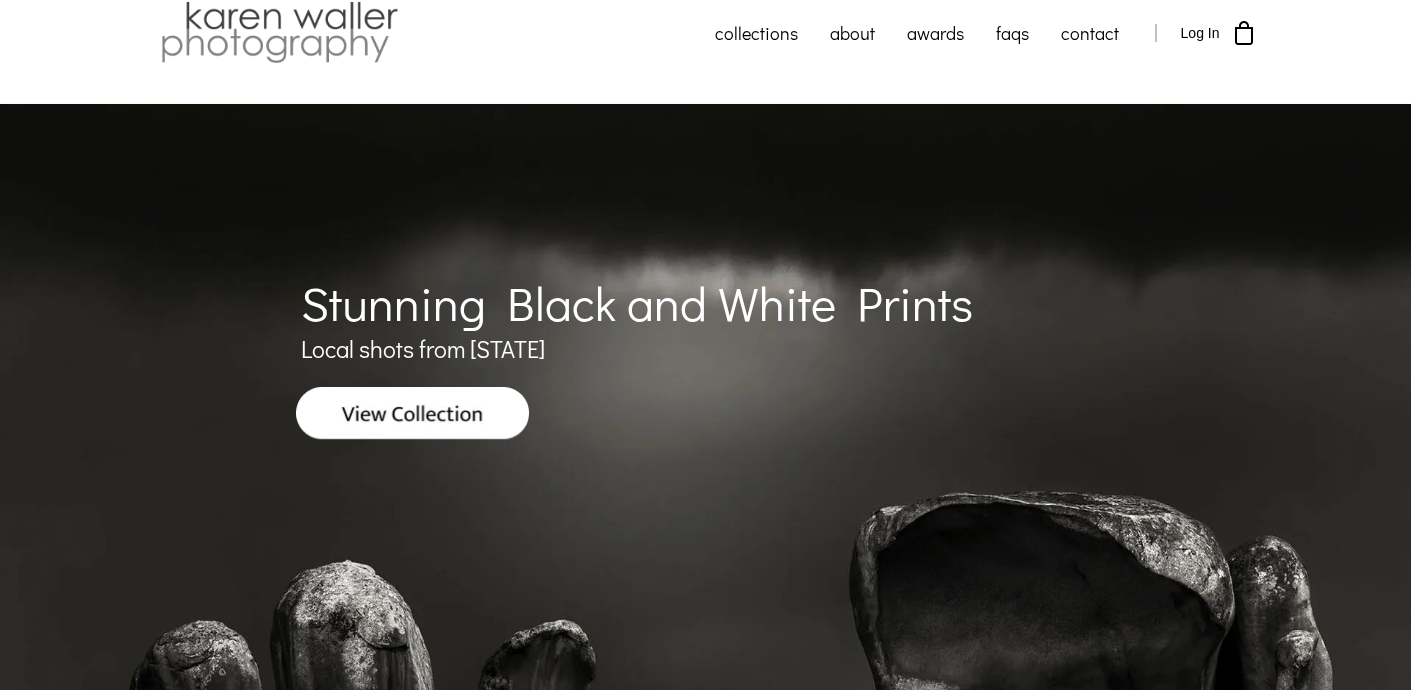 scroll, scrollTop: 40, scrollLeft: 0, axis: vertical 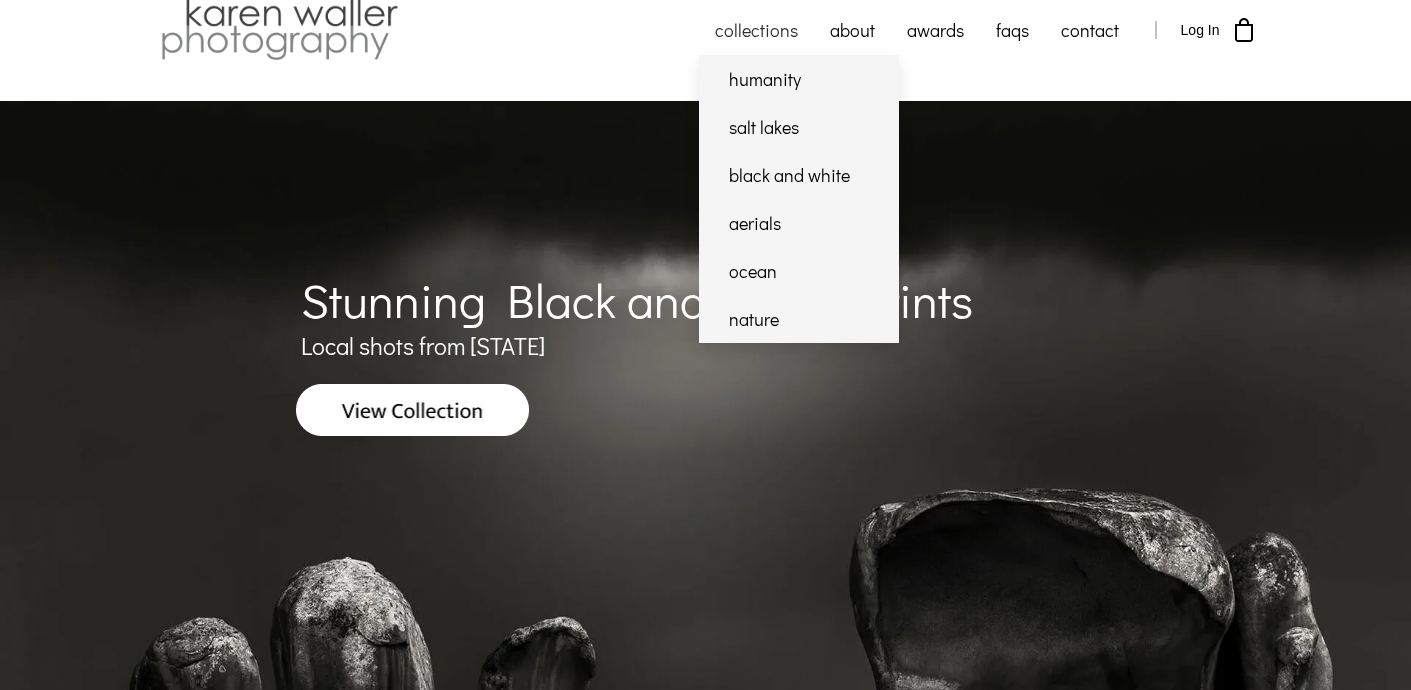 click on "collections" at bounding box center (756, 30) 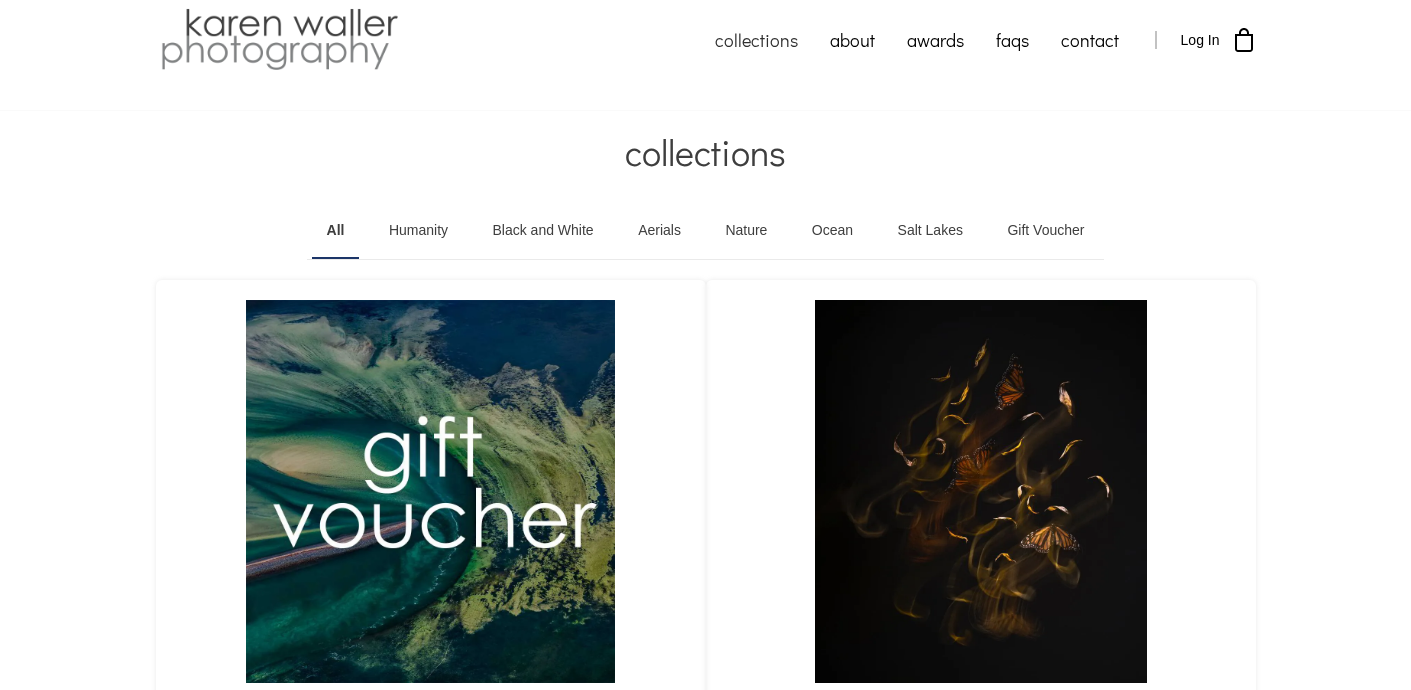 scroll, scrollTop: 0, scrollLeft: 0, axis: both 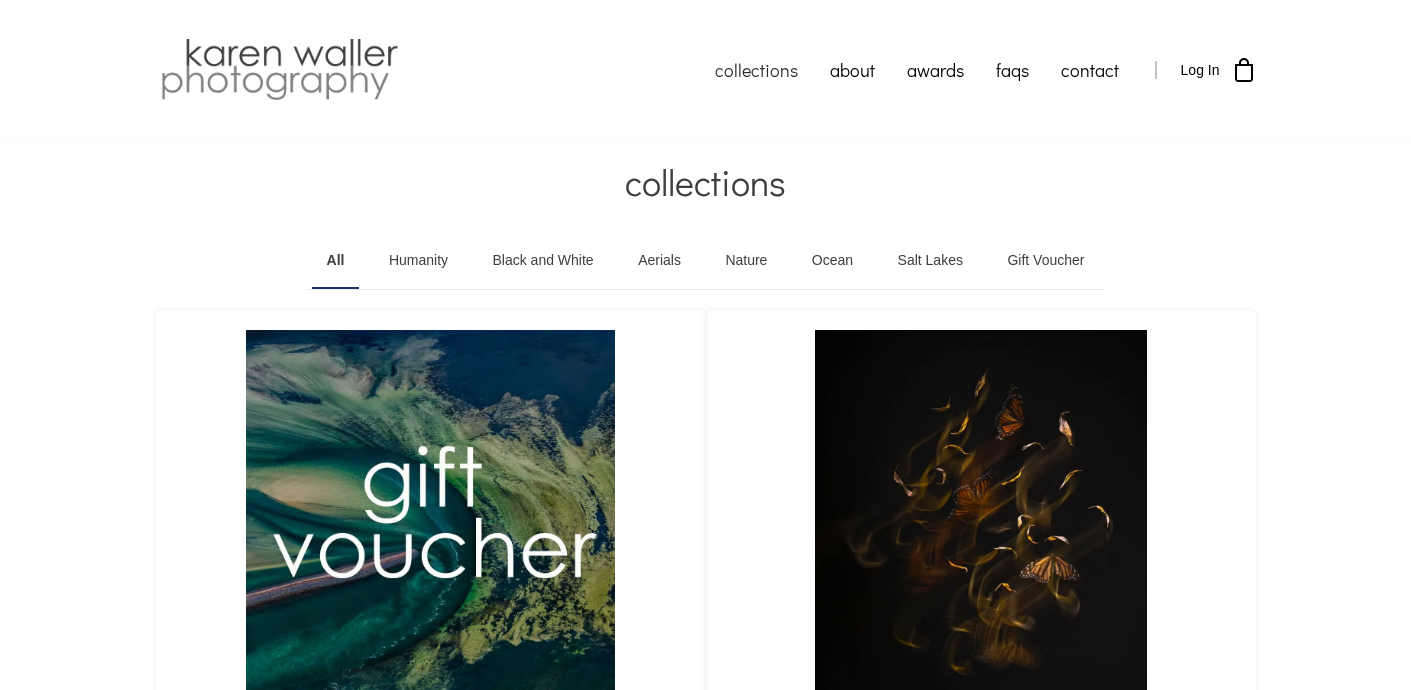 click on "Salt Lakes" at bounding box center [930, 261] 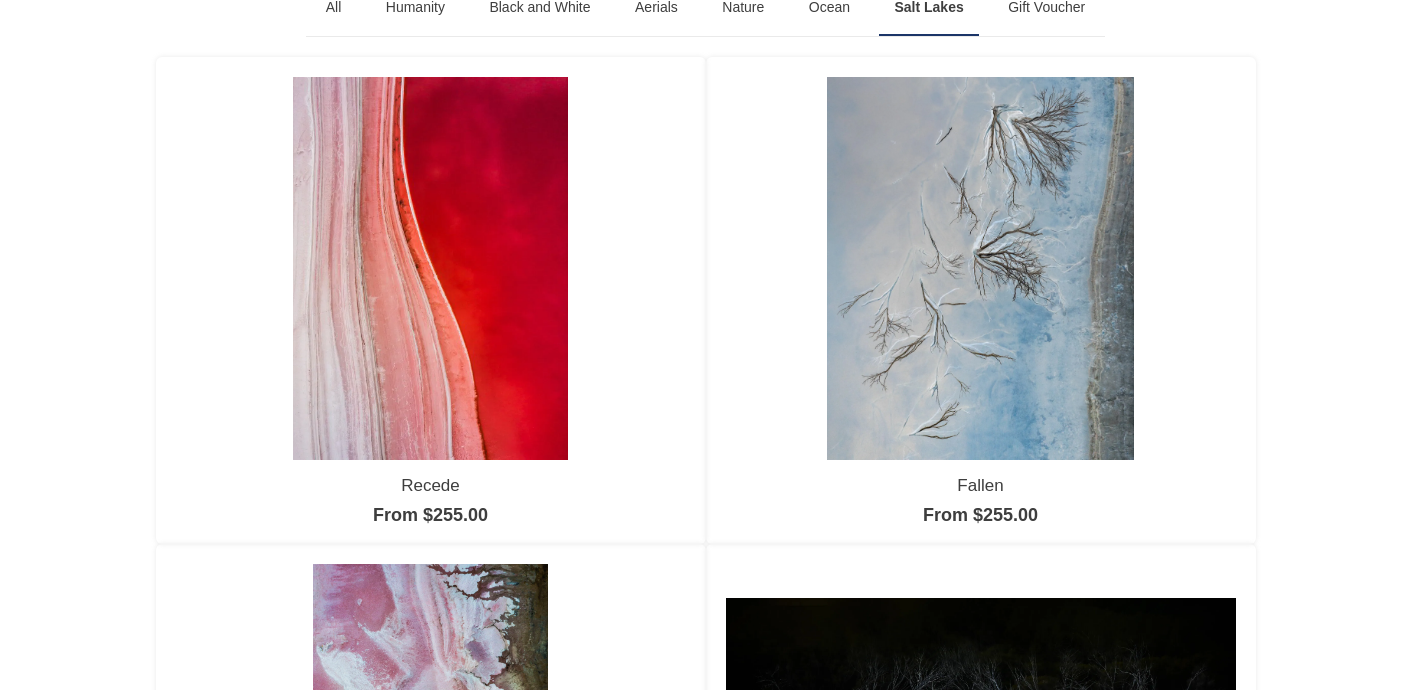 scroll, scrollTop: 240, scrollLeft: 0, axis: vertical 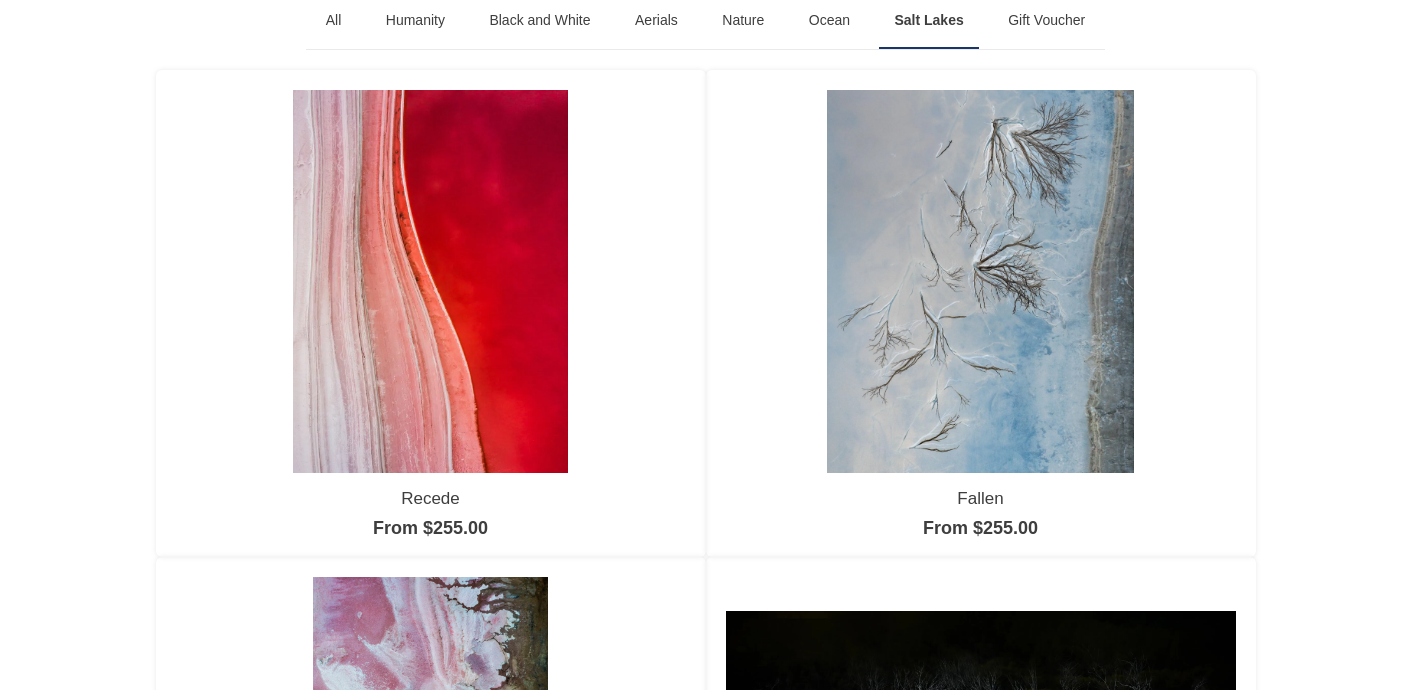 click at bounding box center (430, 281) 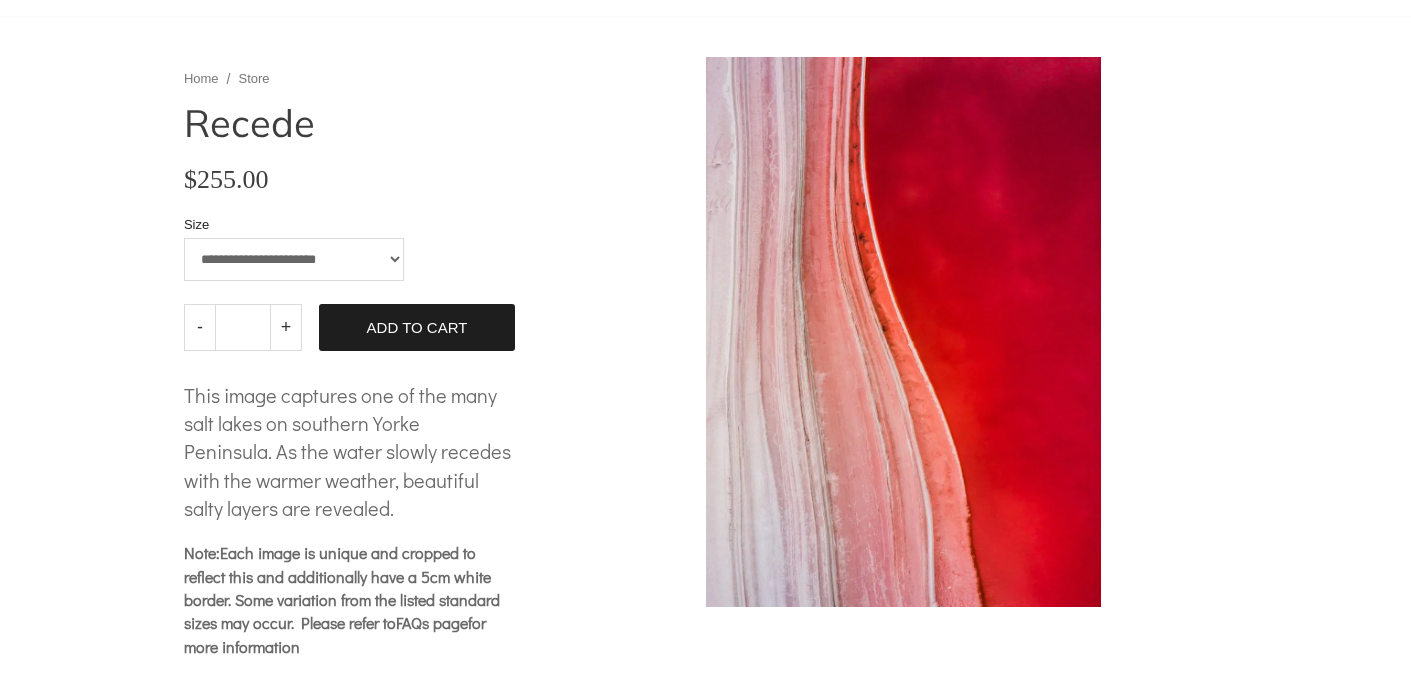 scroll, scrollTop: 120, scrollLeft: 0, axis: vertical 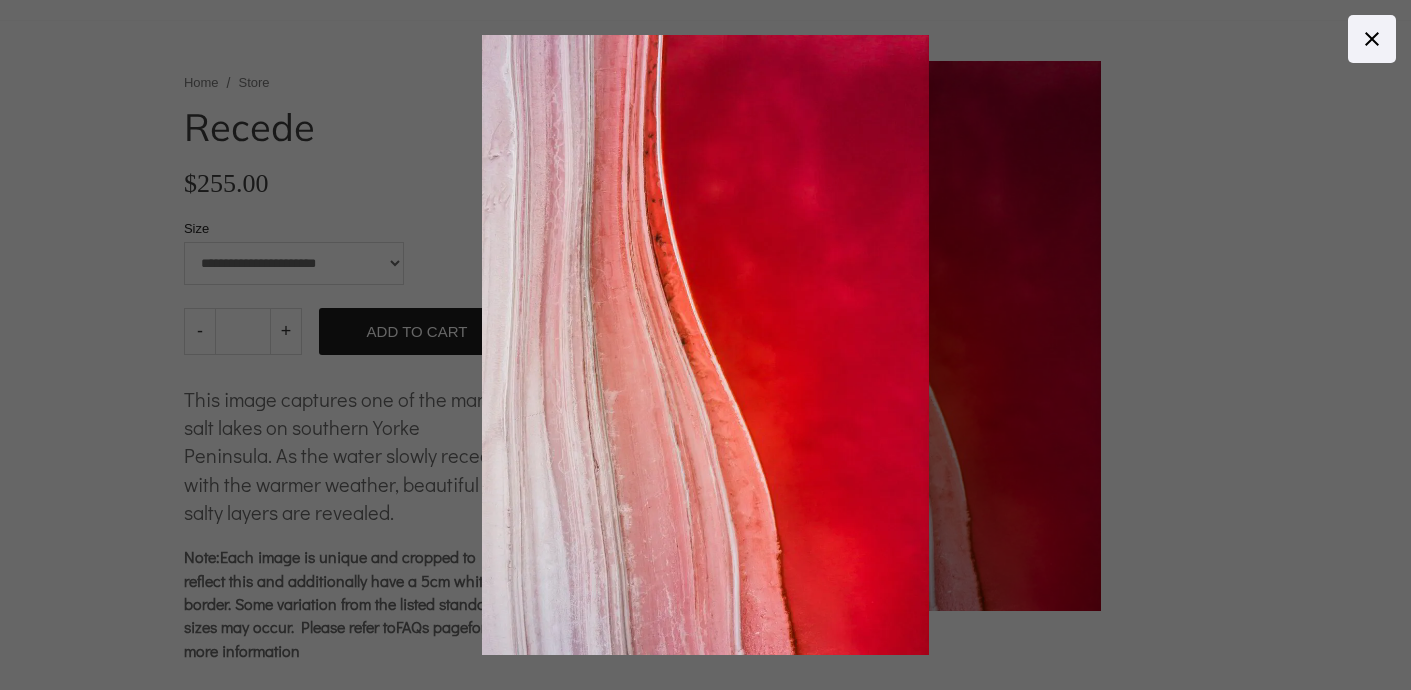 drag, startPoint x: 923, startPoint y: 310, endPoint x: 1499, endPoint y: 147, distance: 598.61926 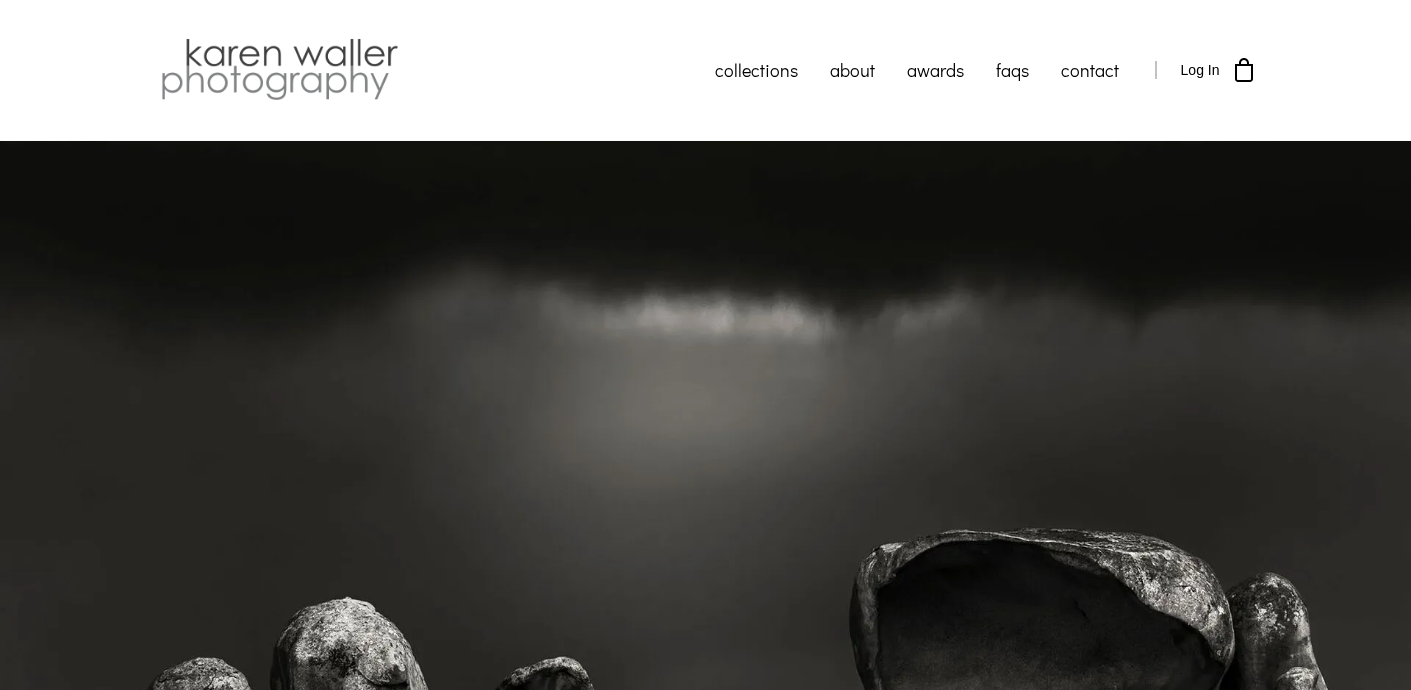 scroll, scrollTop: 0, scrollLeft: 0, axis: both 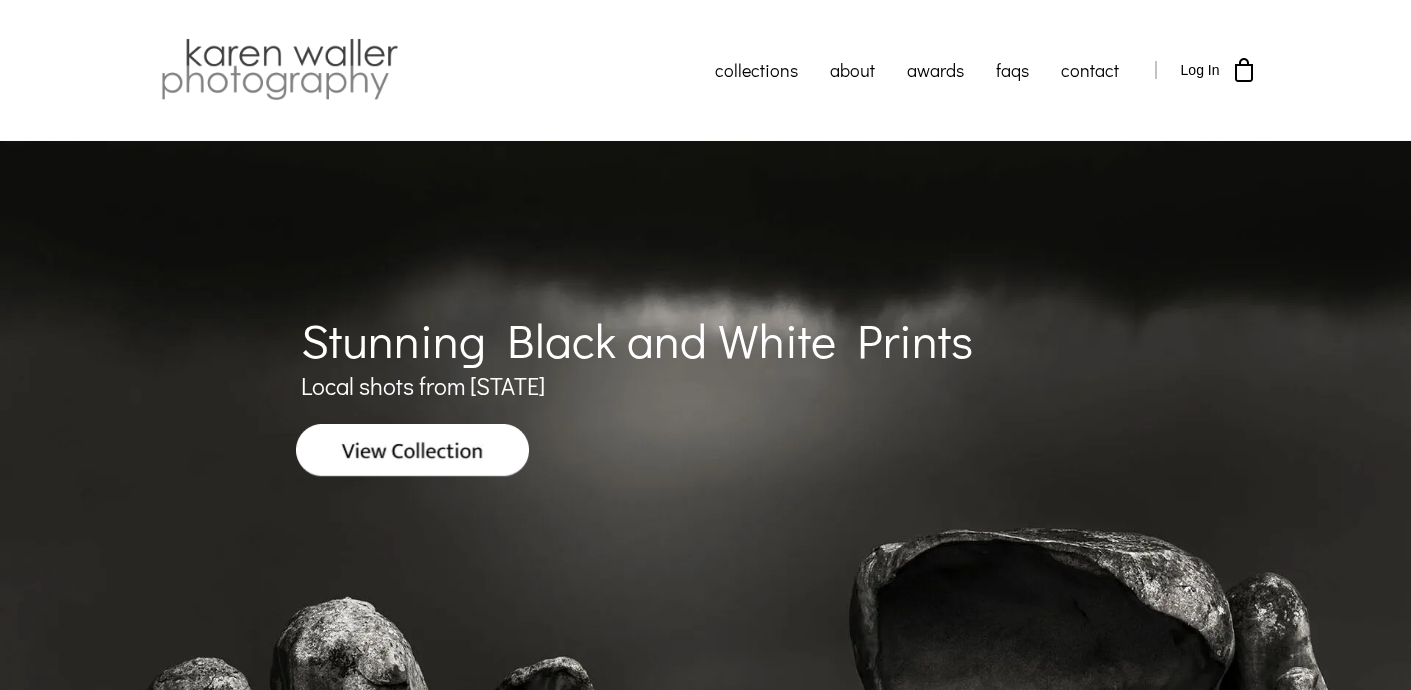 click at bounding box center [427, 70] 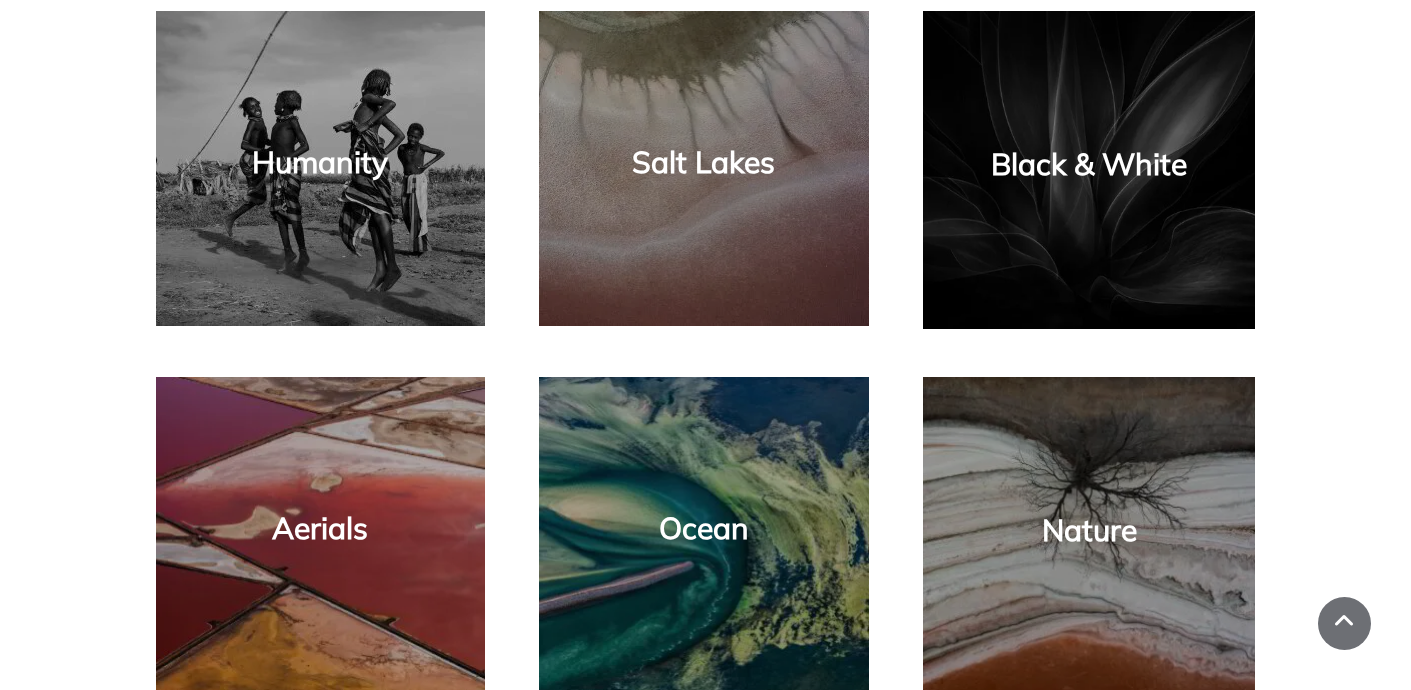 scroll, scrollTop: 1320, scrollLeft: 0, axis: vertical 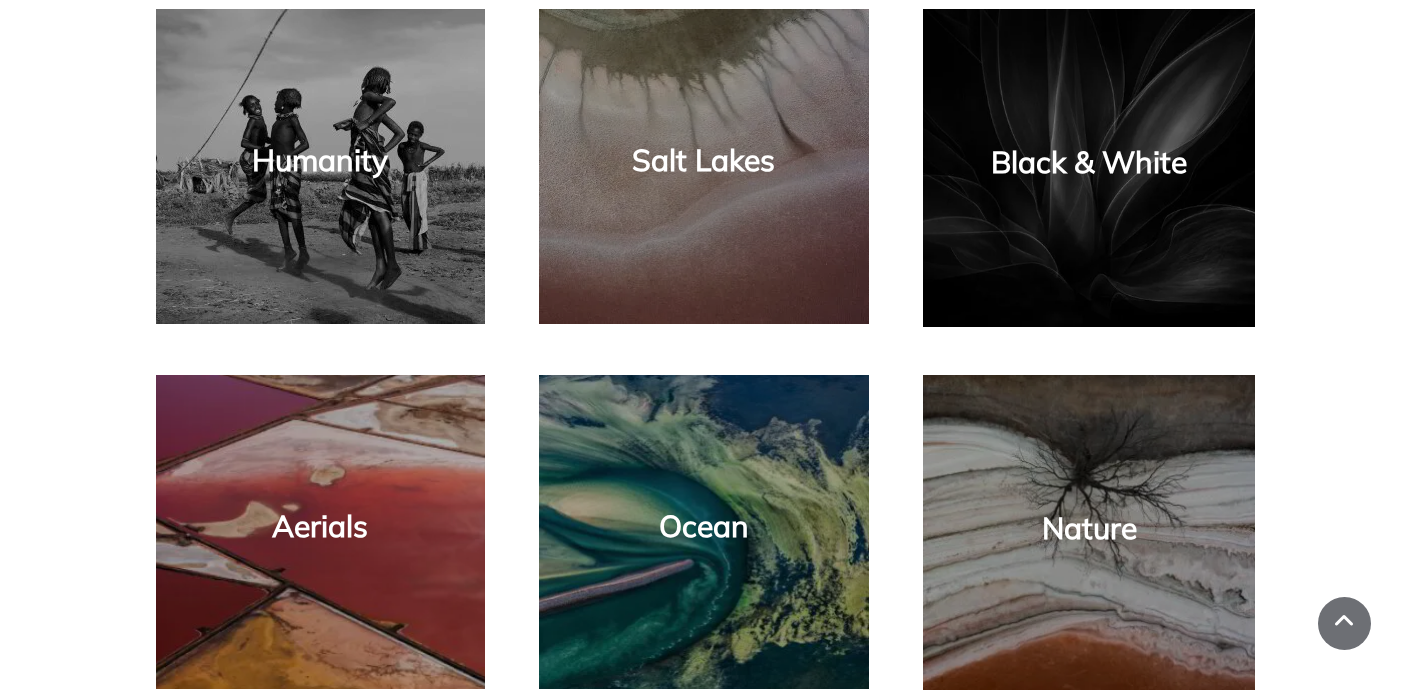 click on "Aerials" at bounding box center (320, 526) 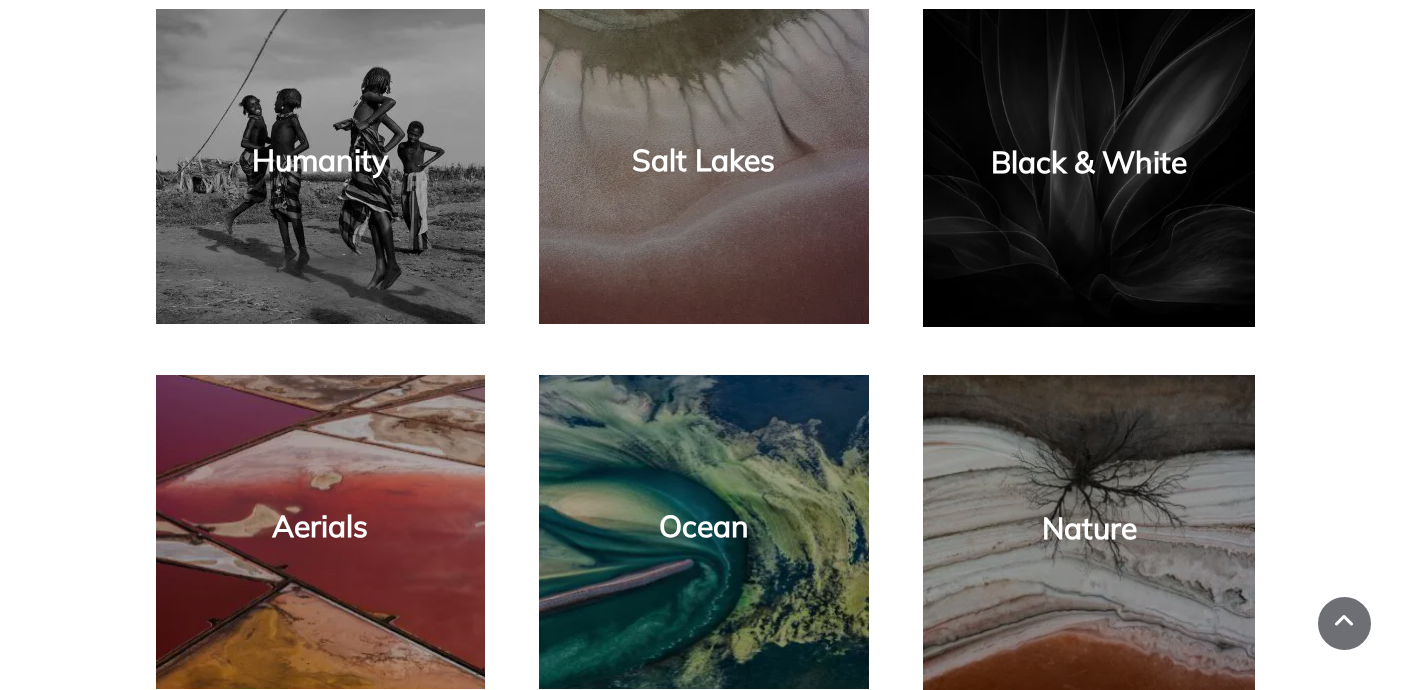 click on "Humanity
Salt Lakes
Black & White" at bounding box center (705, 167) 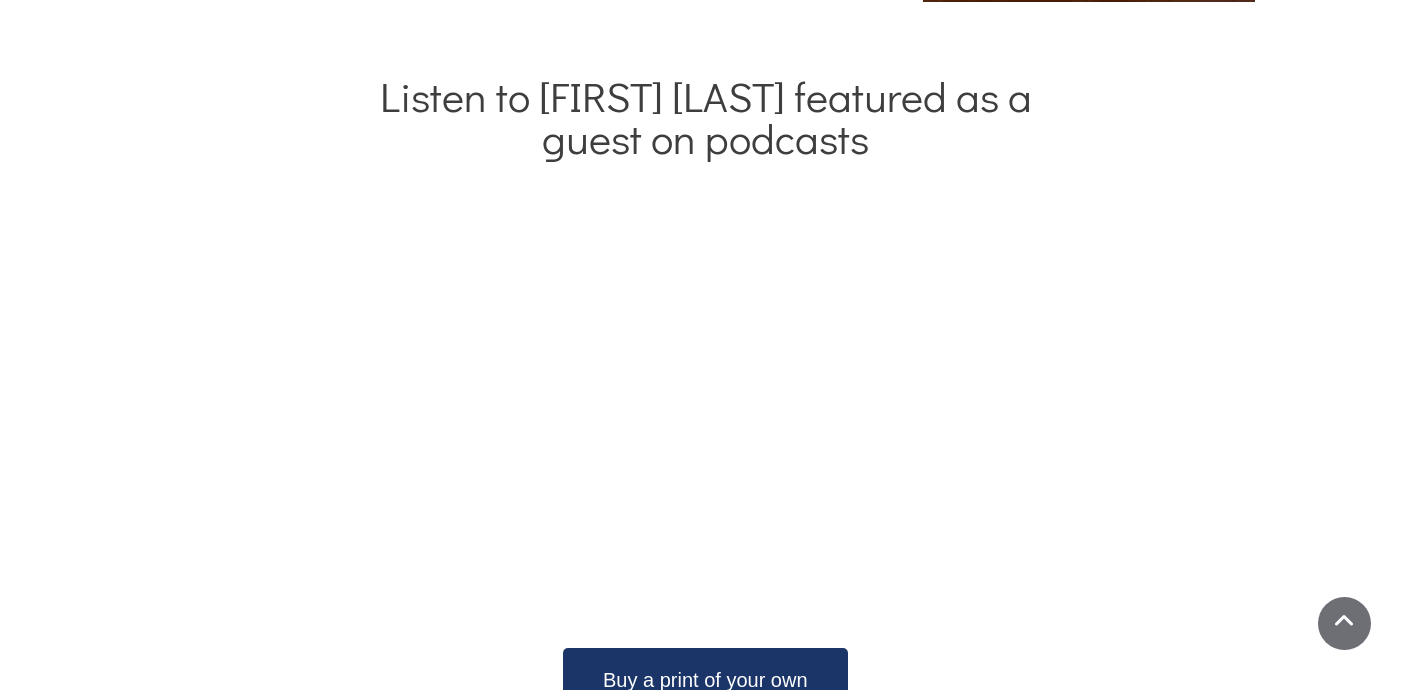scroll, scrollTop: 2040, scrollLeft: 0, axis: vertical 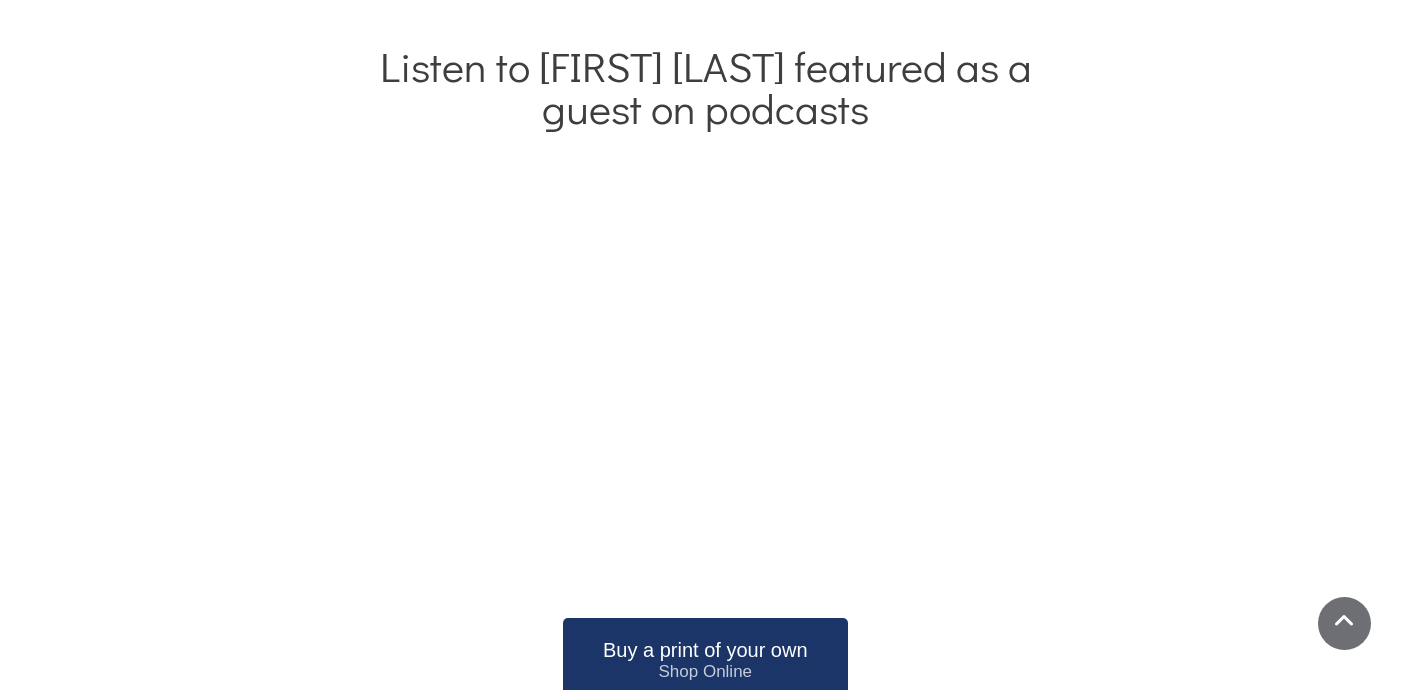 click on "Listen to Karen Waller featured as a guest on podcasts" at bounding box center [706, 87] 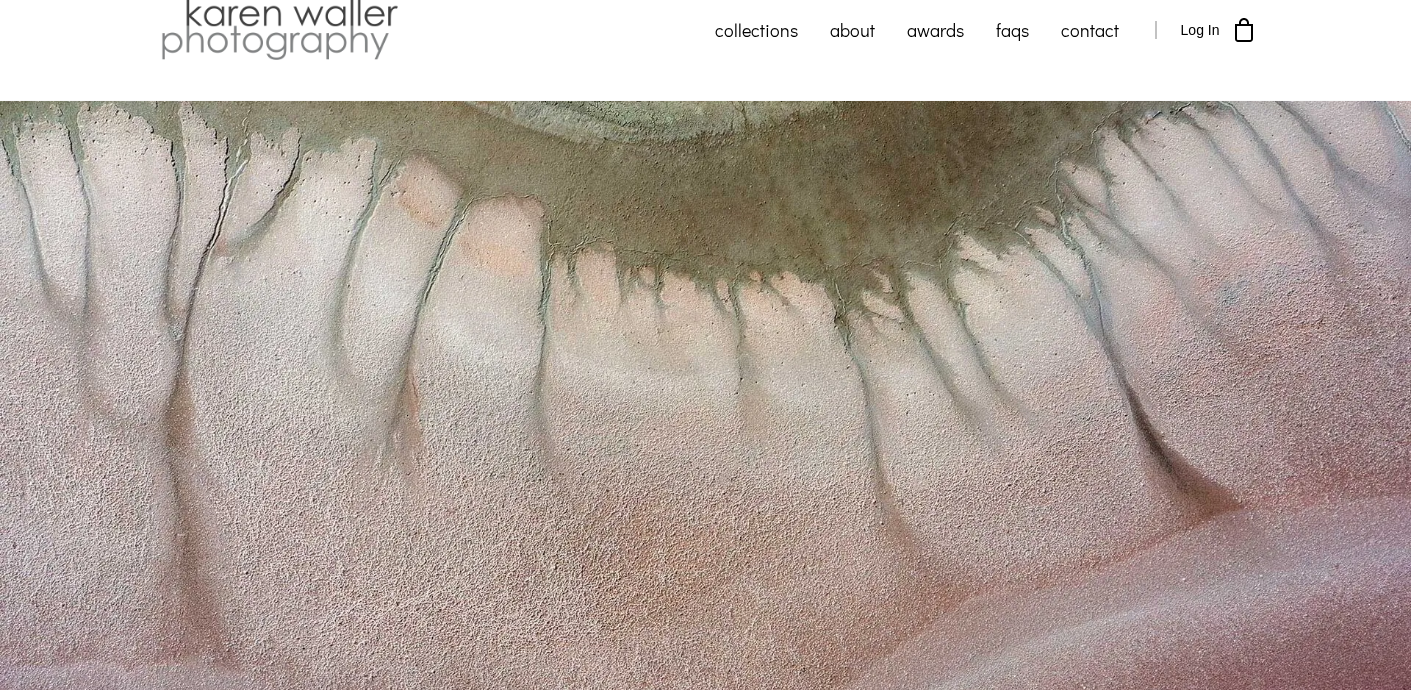 scroll, scrollTop: 0, scrollLeft: 0, axis: both 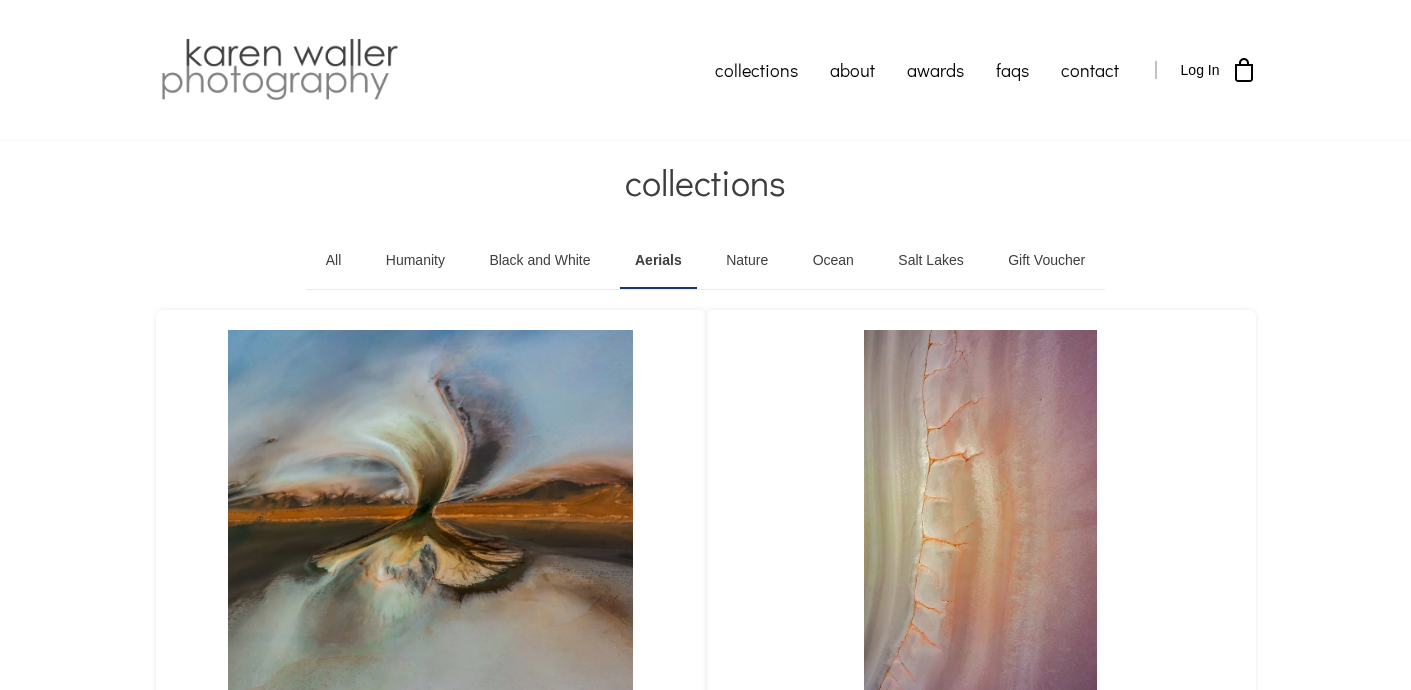 click at bounding box center (981, 521) 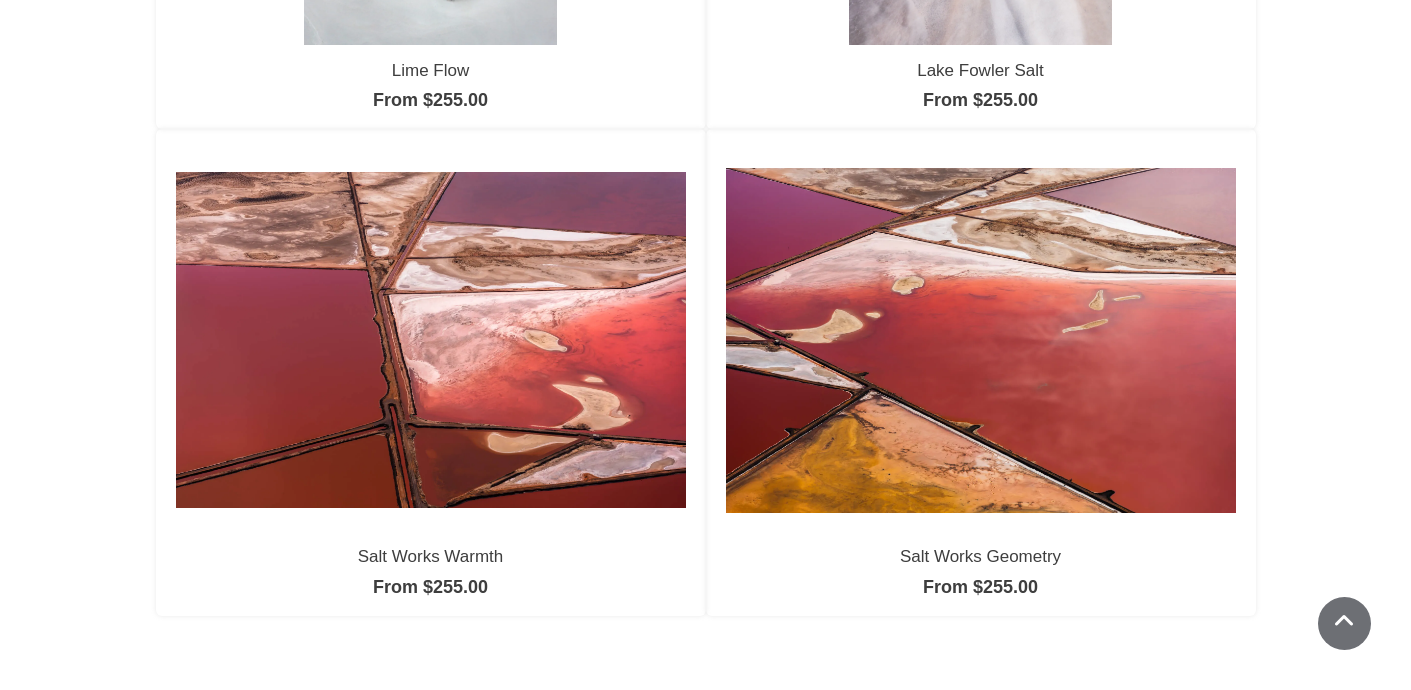 scroll, scrollTop: 1640, scrollLeft: 0, axis: vertical 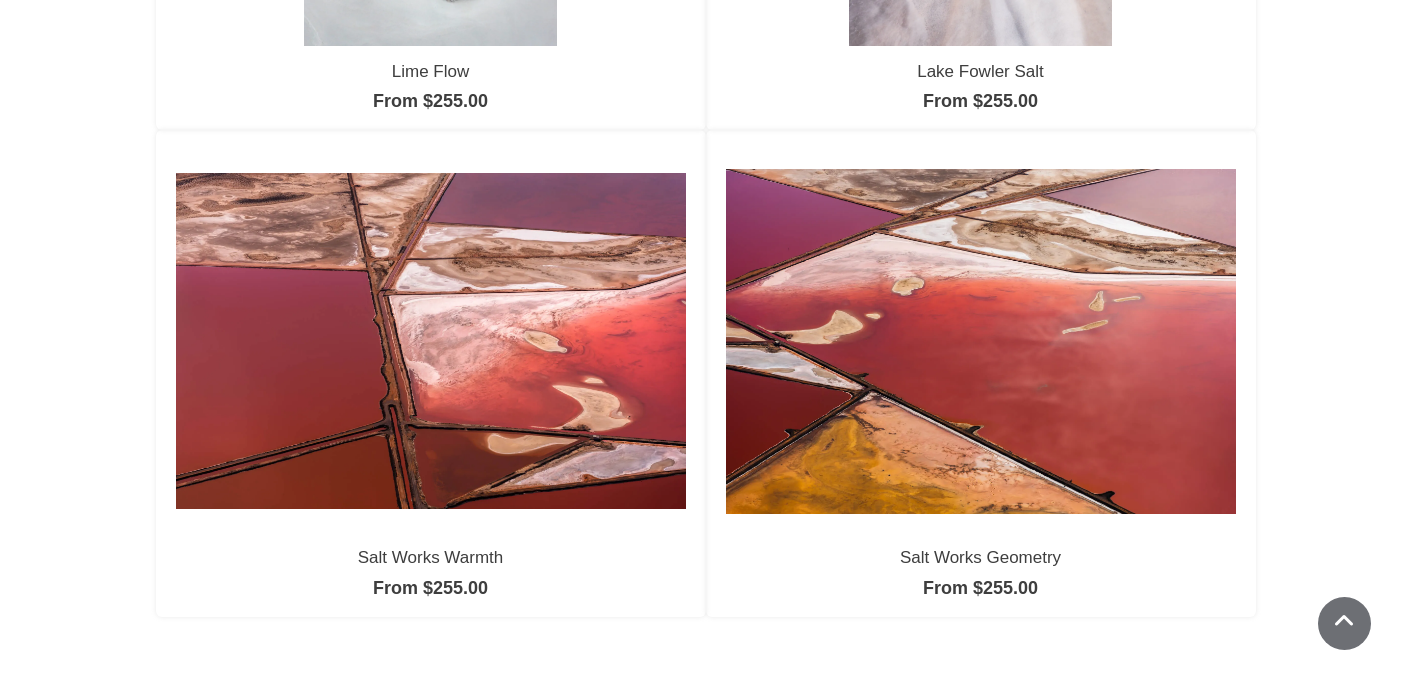 click on "Lime Flow
From $255.00" at bounding box center [431, -114] 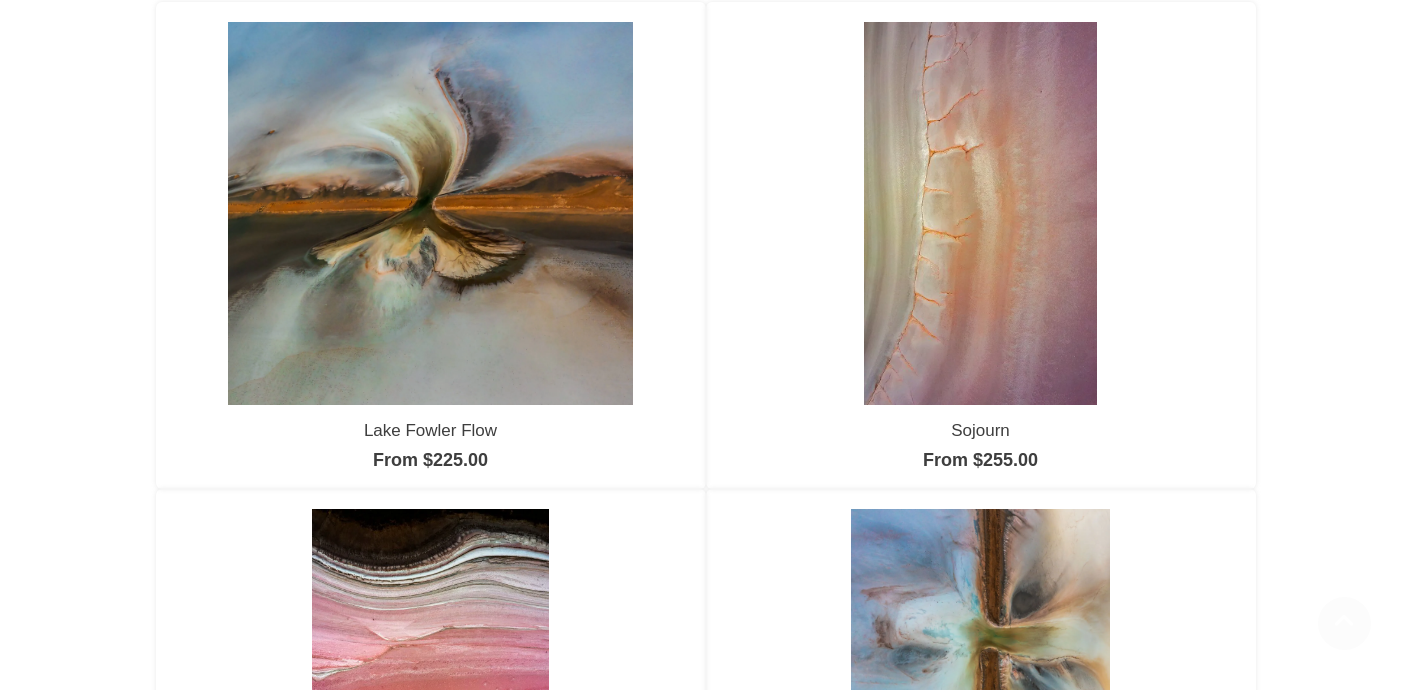 scroll, scrollTop: 280, scrollLeft: 0, axis: vertical 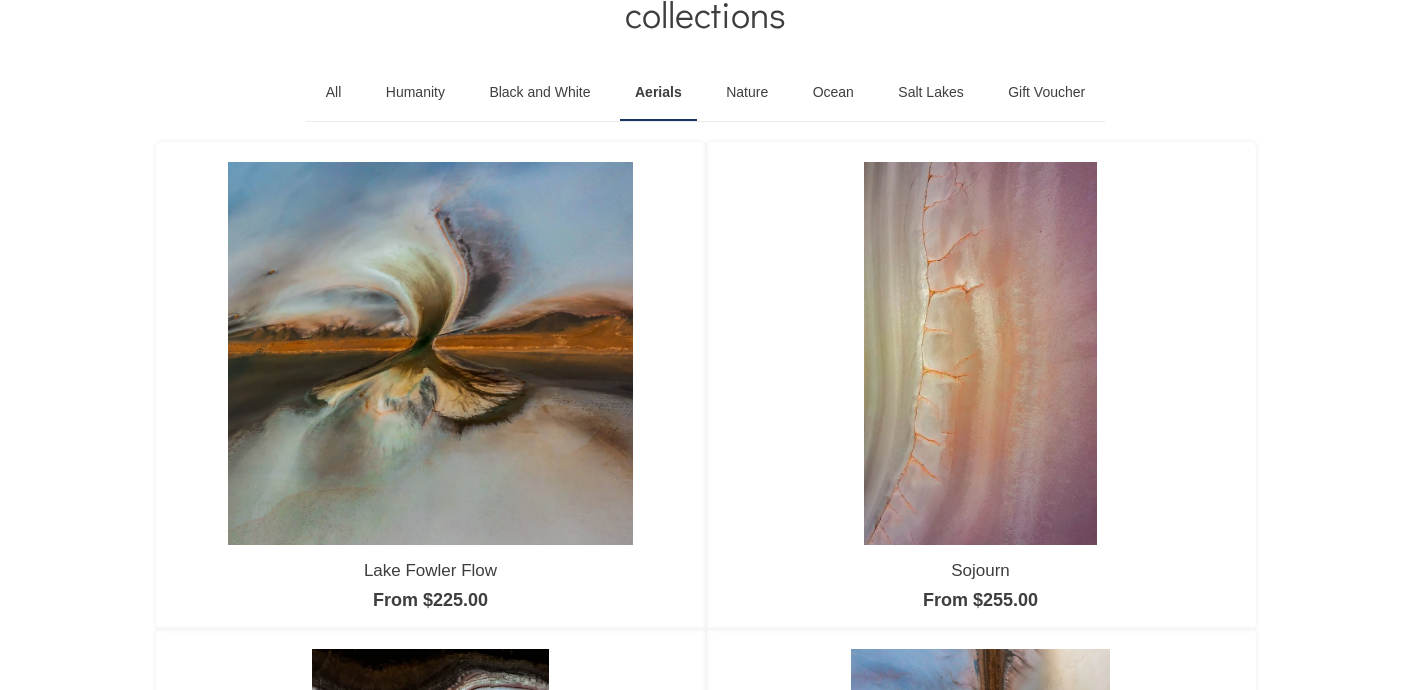 click on "collections
All
Humanity
Black and White
Aerials
Nature
Ocean
Salt Lakes
Gift Voucher
Showing all 8 results
*" at bounding box center (705, 1091) 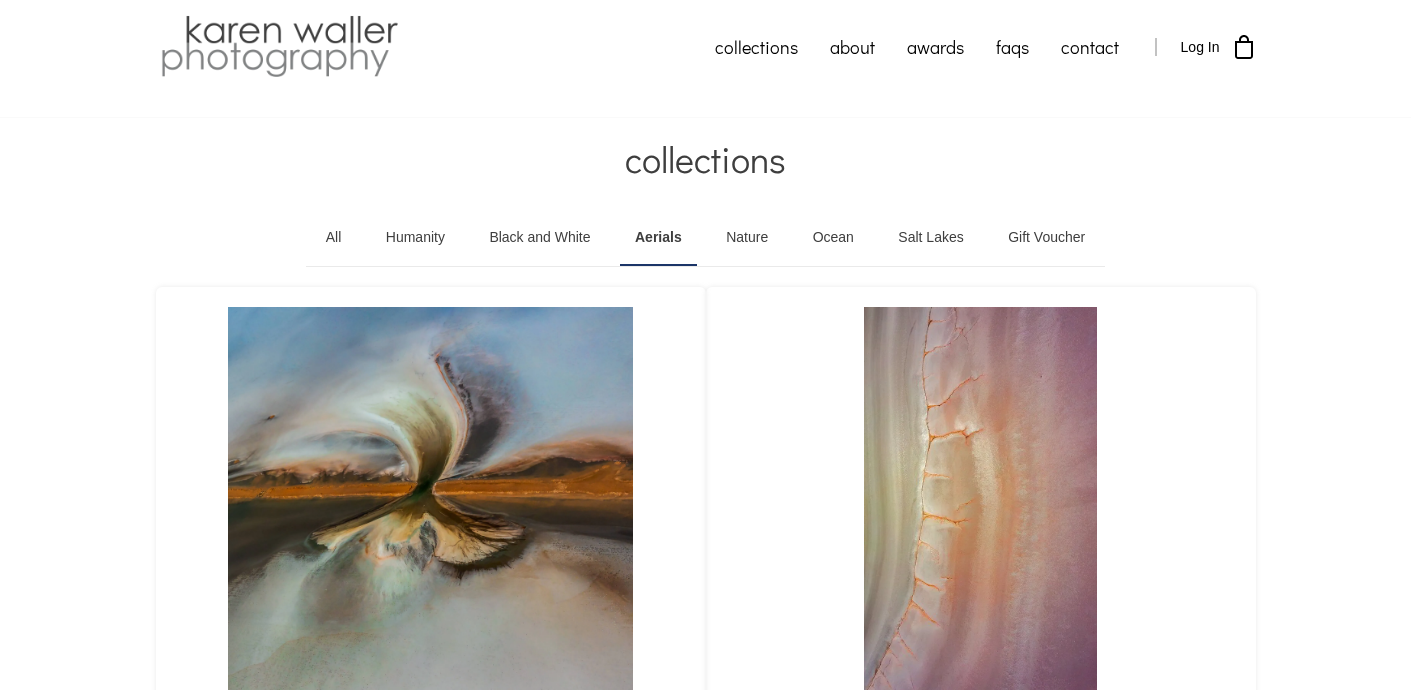 scroll, scrollTop: 0, scrollLeft: 0, axis: both 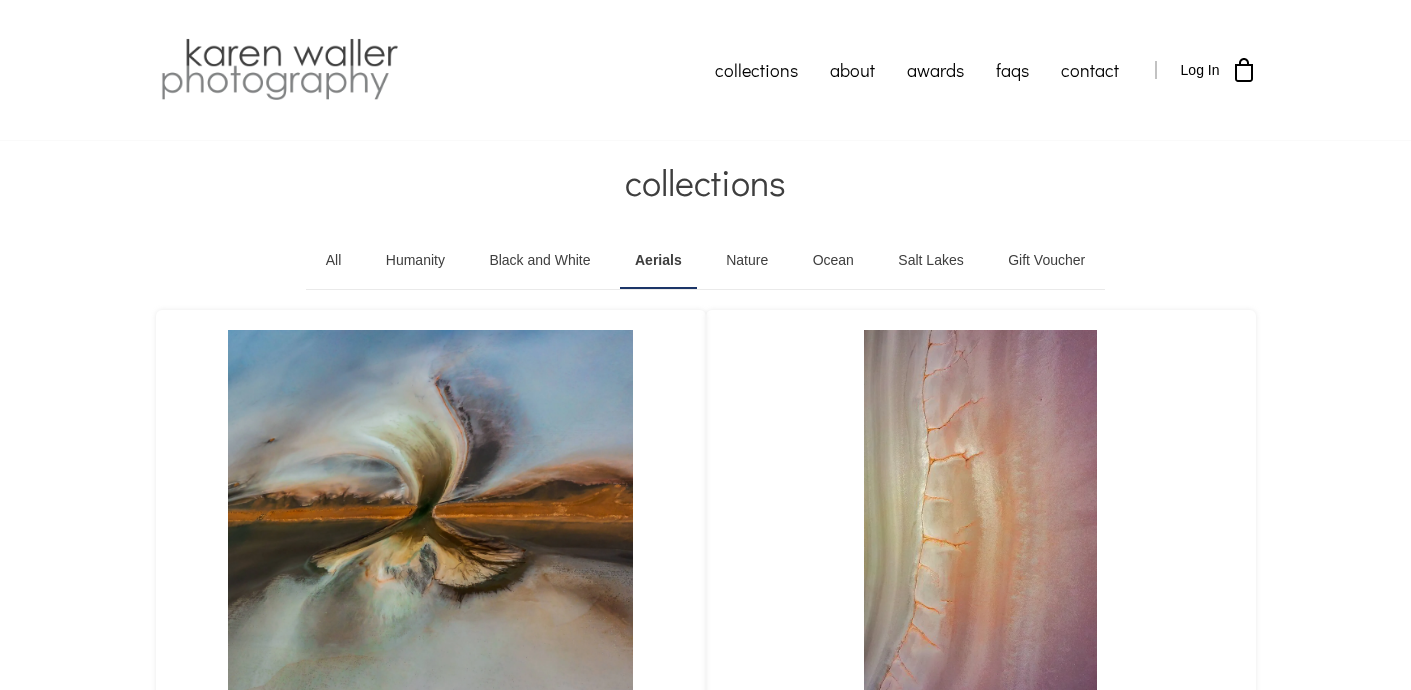 click on "Ocean" at bounding box center [833, 261] 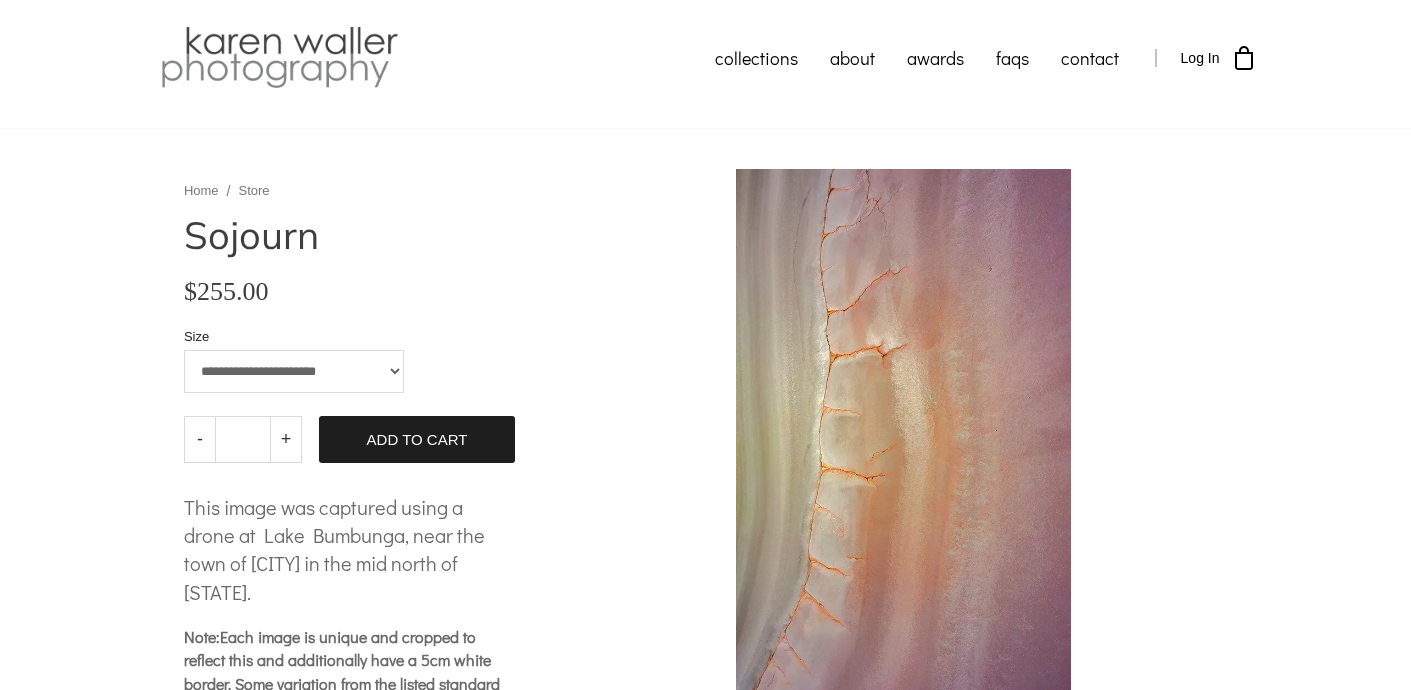 scroll, scrollTop: 0, scrollLeft: 0, axis: both 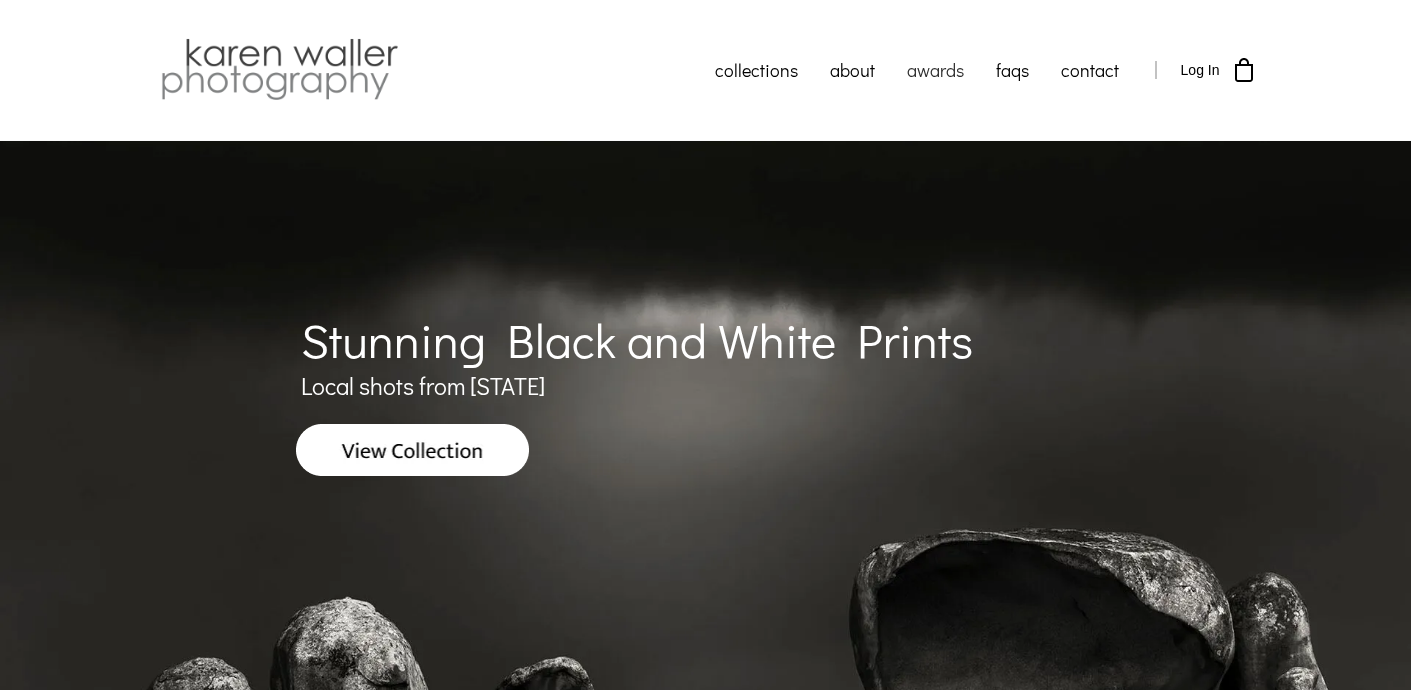 click on "awards" at bounding box center (935, 70) 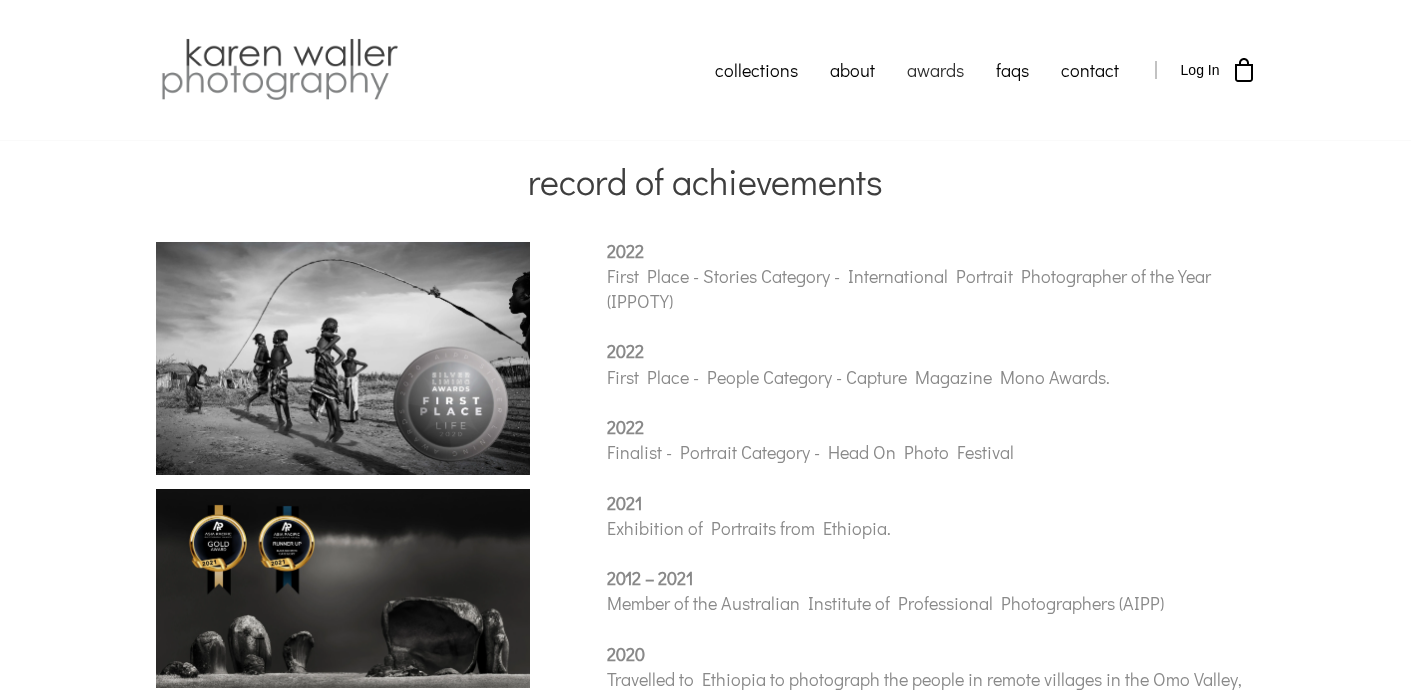 scroll, scrollTop: 0, scrollLeft: 0, axis: both 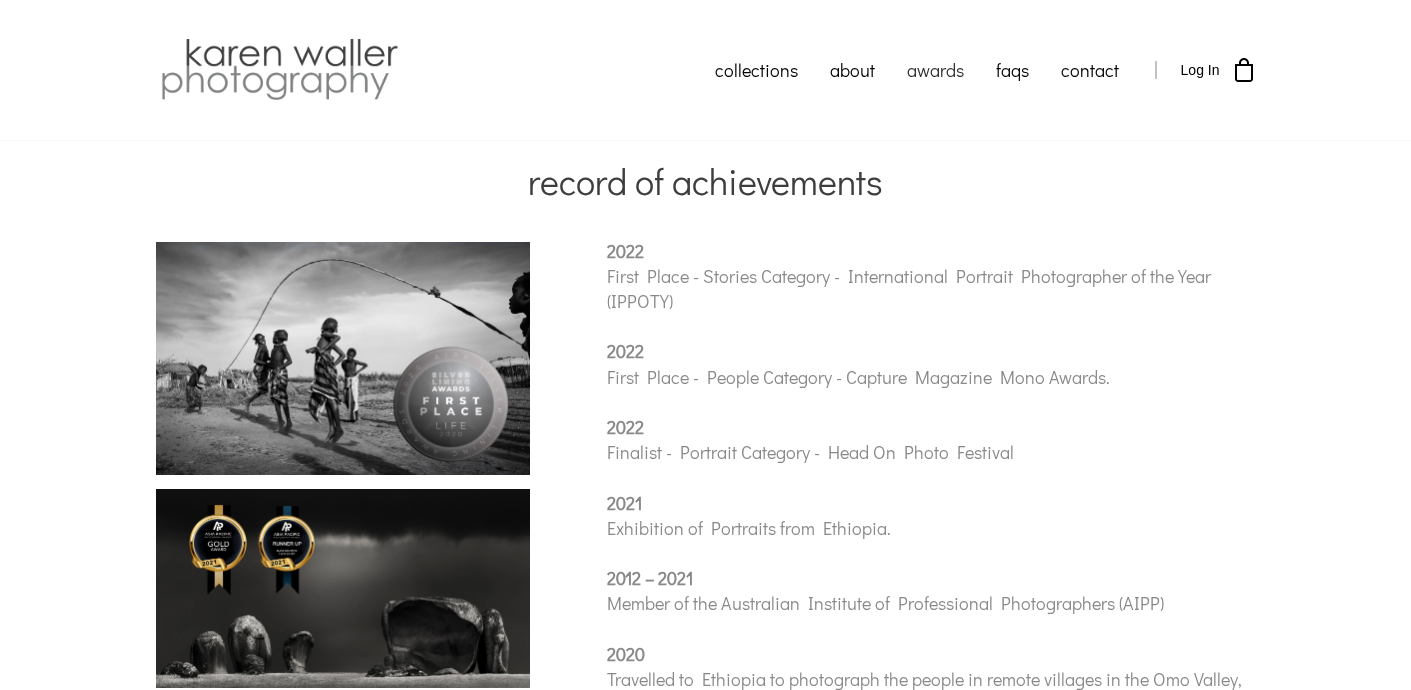 click on "record of achievements" at bounding box center [705, 181] 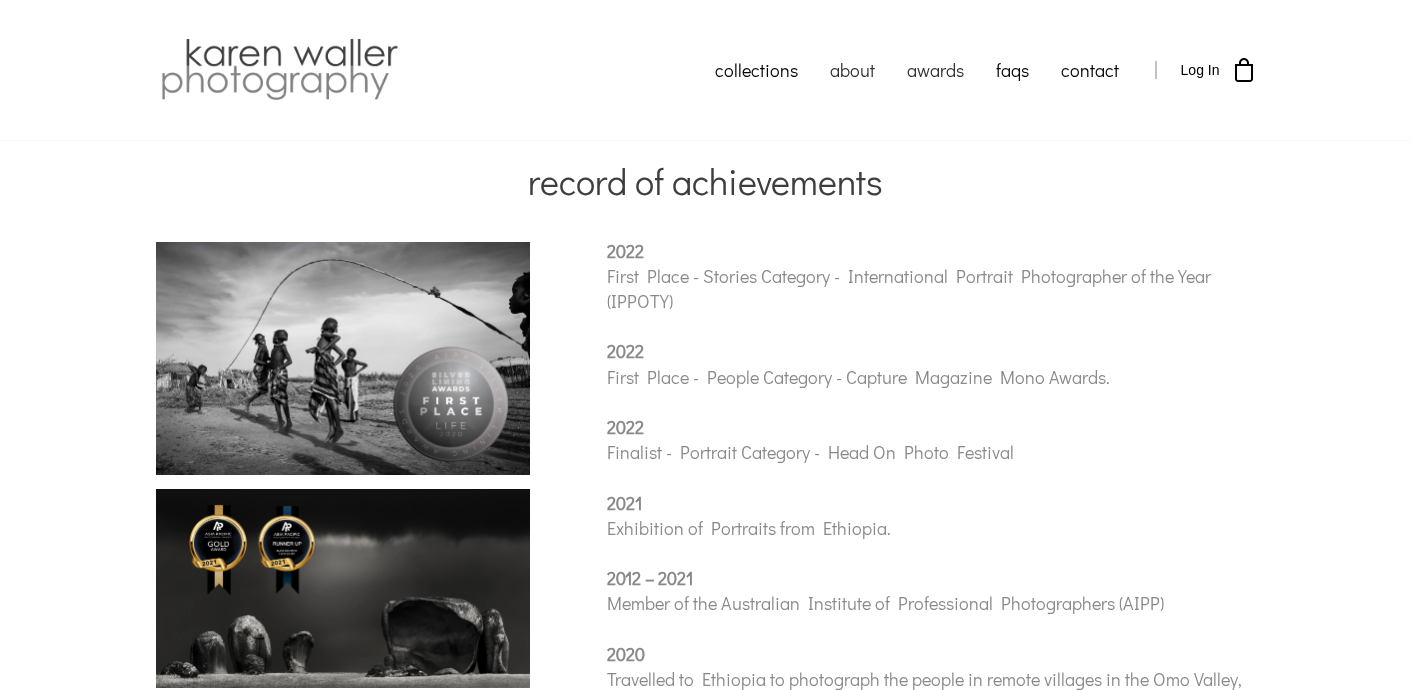 click on "about" at bounding box center (852, 70) 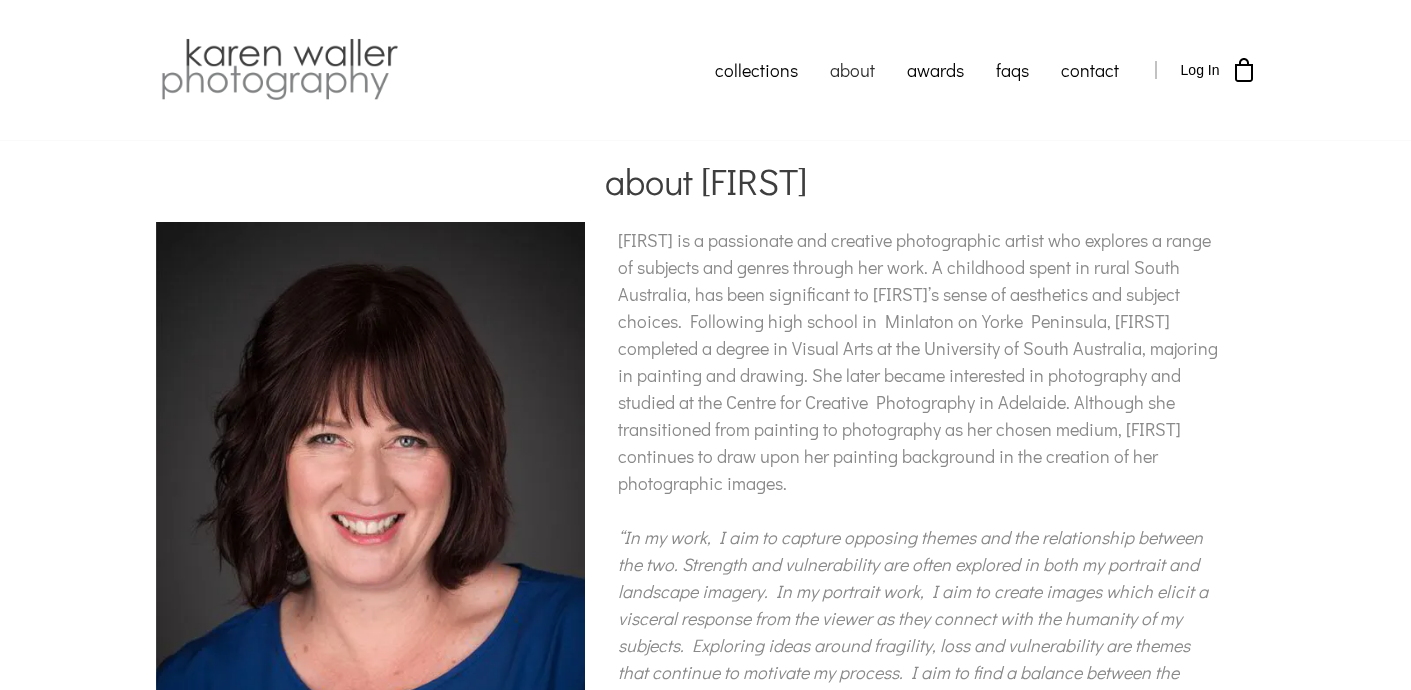 scroll, scrollTop: 0, scrollLeft: 0, axis: both 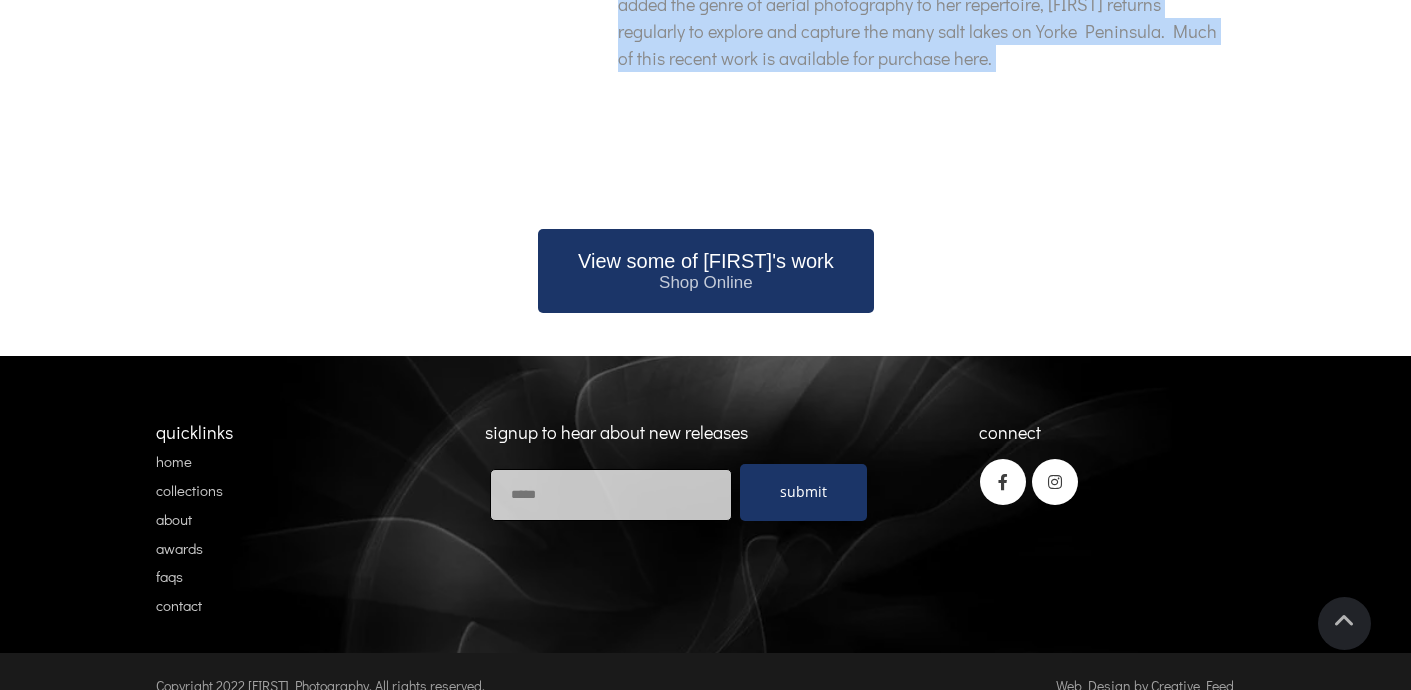 drag, startPoint x: 620, startPoint y: 238, endPoint x: 901, endPoint y: 168, distance: 289.58765 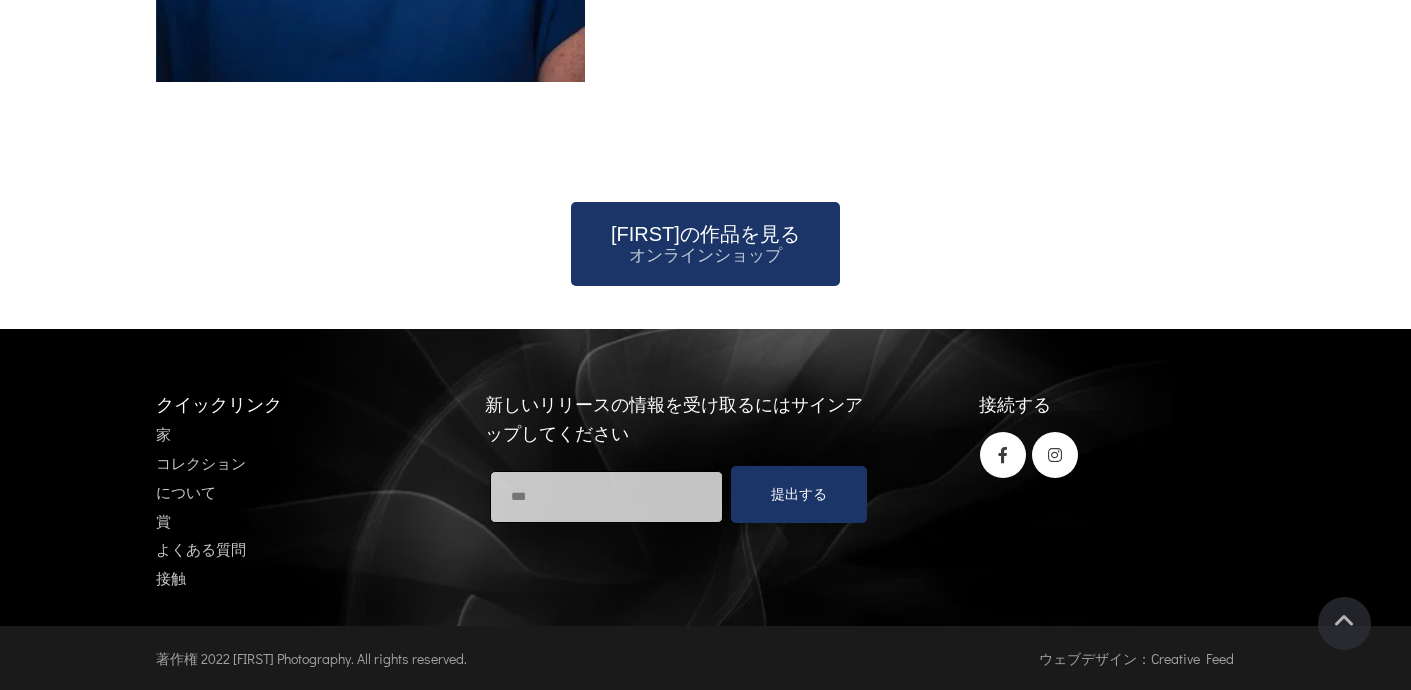 scroll, scrollTop: 911, scrollLeft: 0, axis: vertical 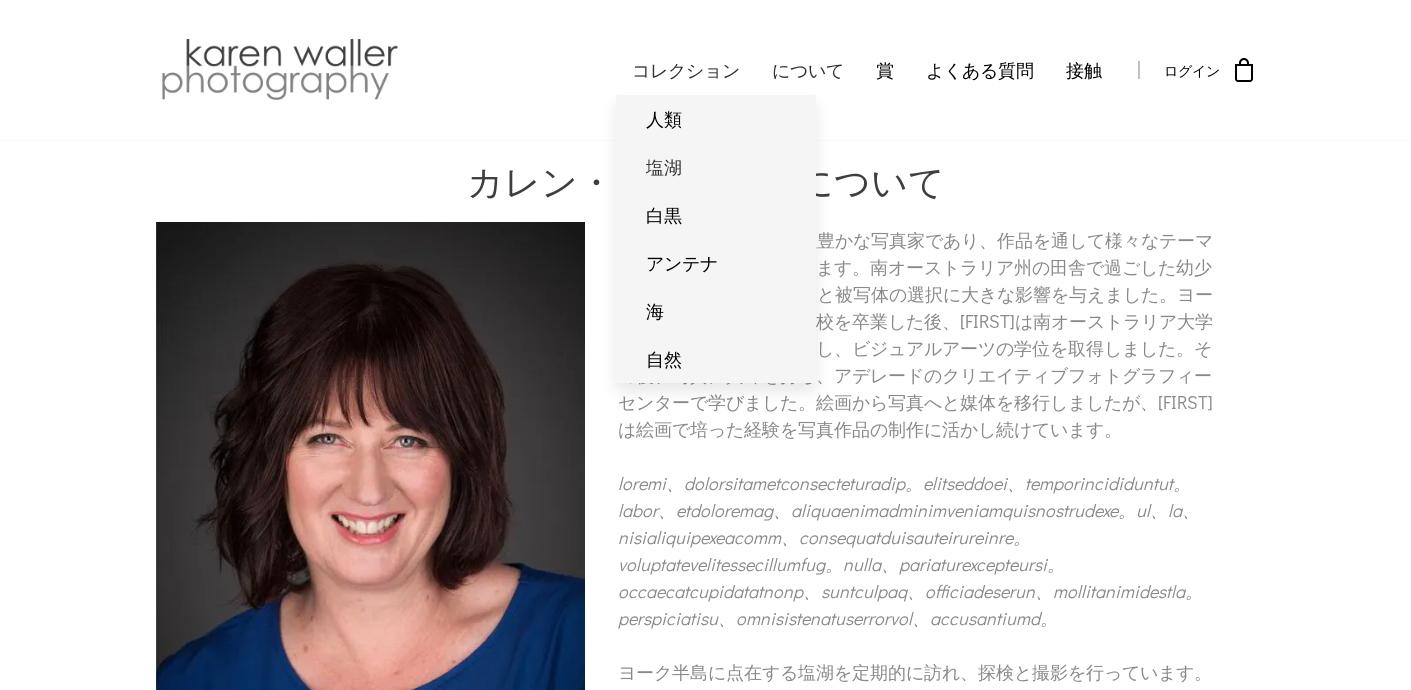 click on "塩湖" at bounding box center [716, 167] 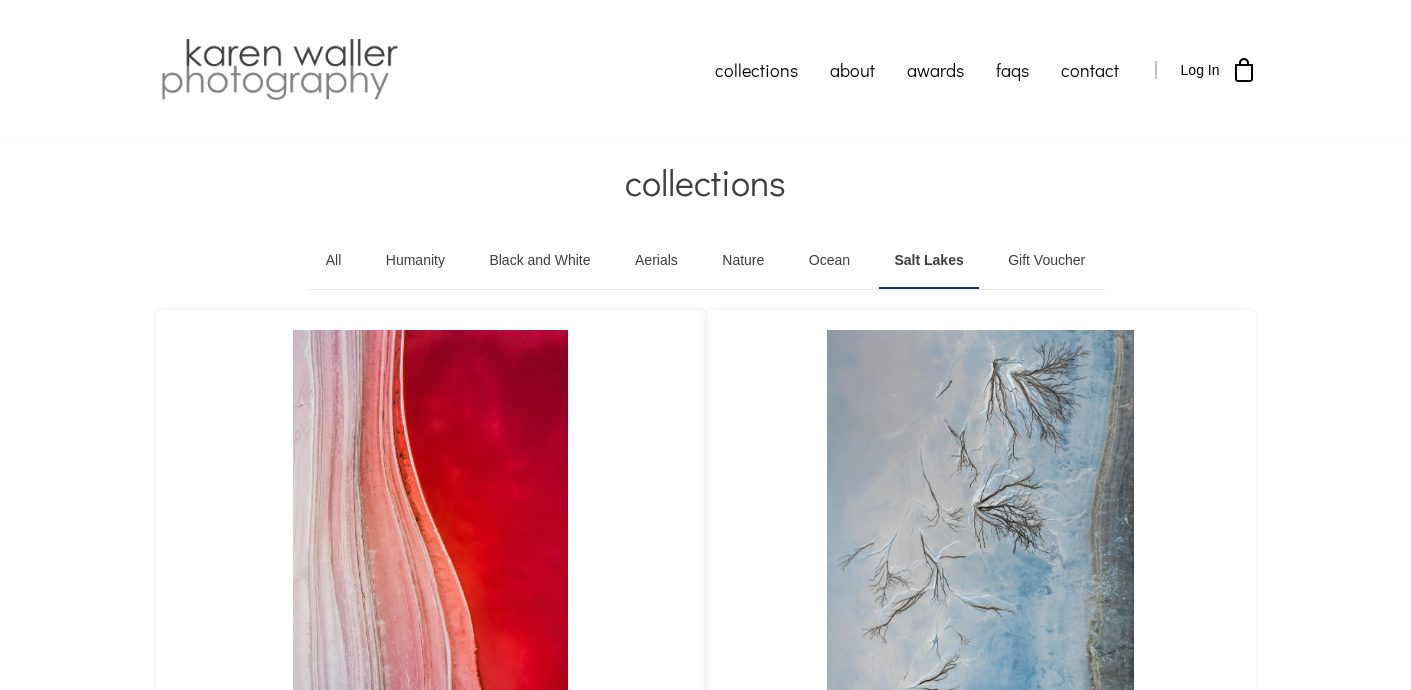 scroll, scrollTop: 0, scrollLeft: 0, axis: both 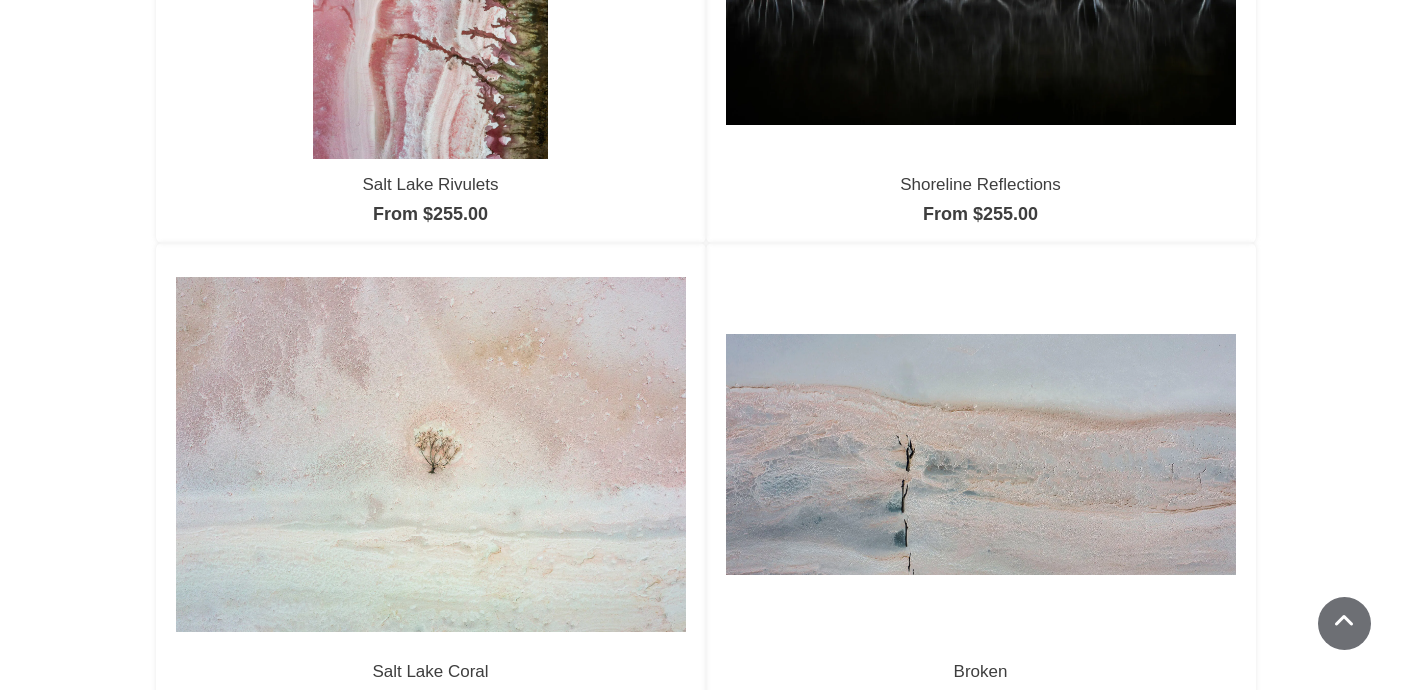 click on "**********" at bounding box center (705, 260) 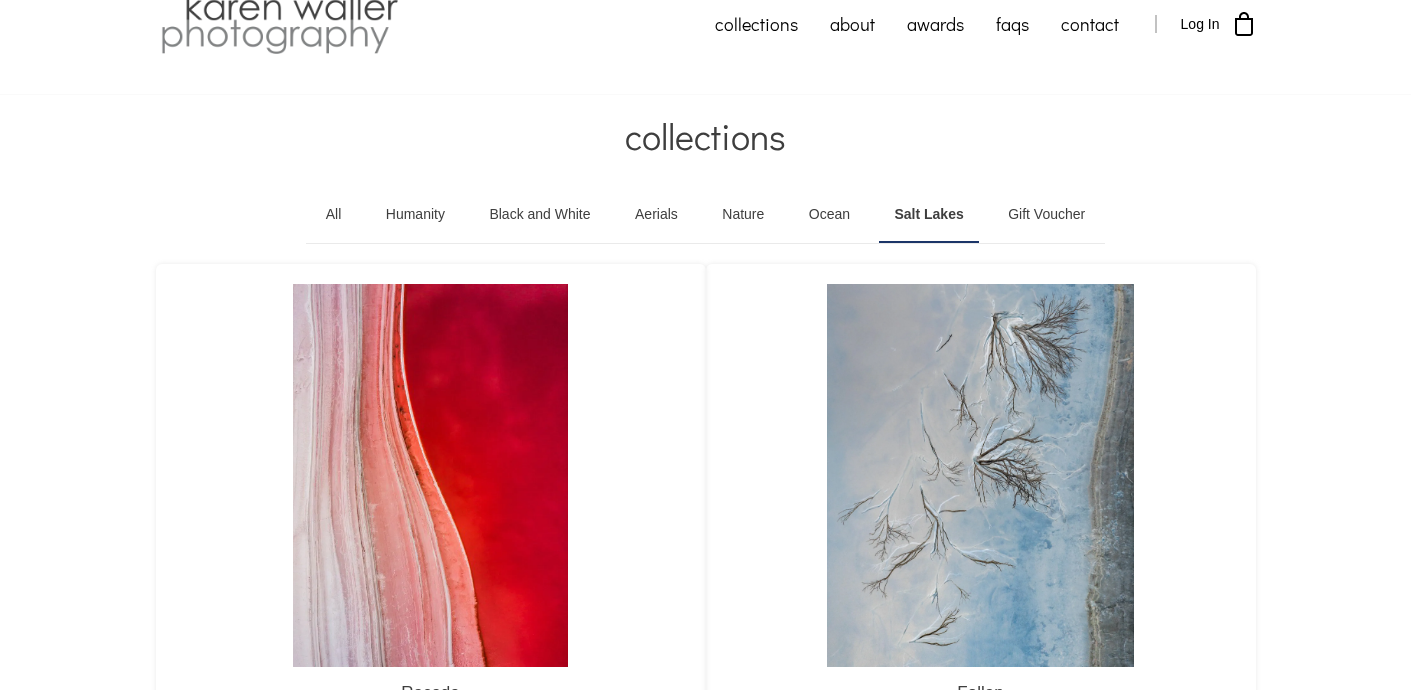 scroll, scrollTop: 0, scrollLeft: 0, axis: both 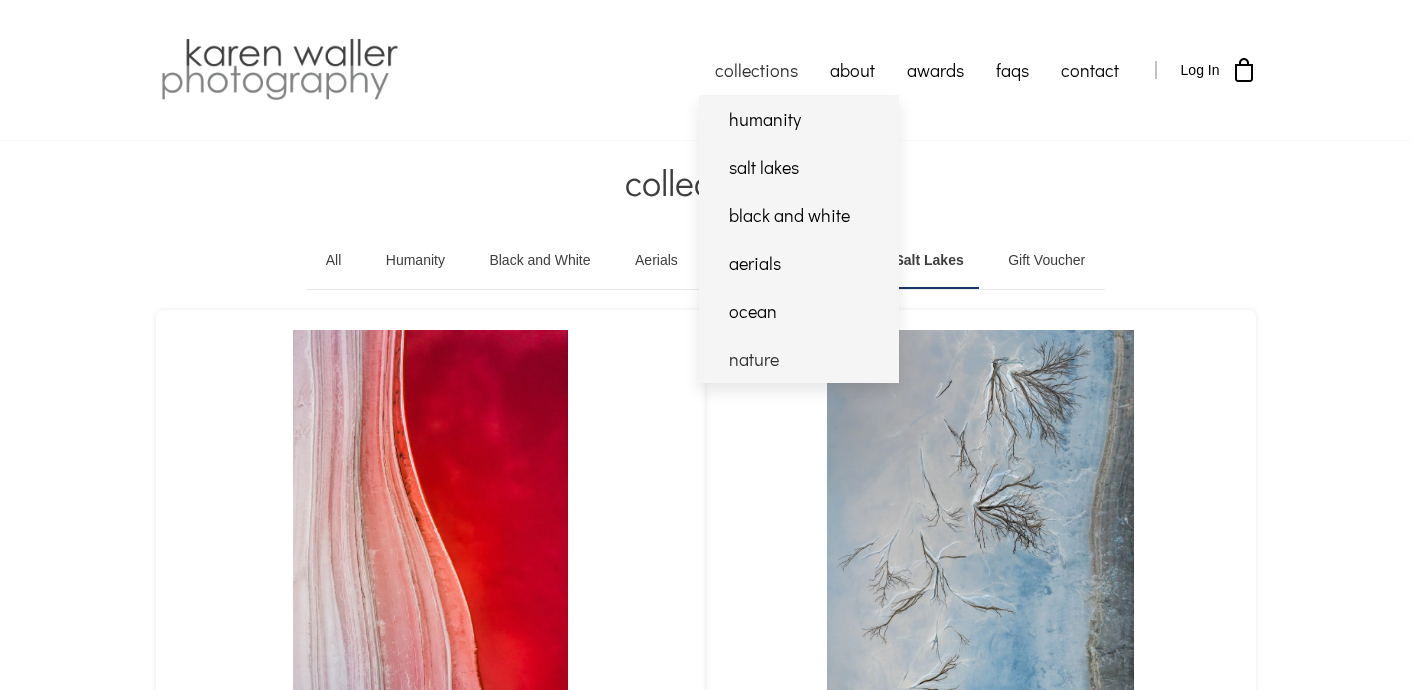 click on "nature" at bounding box center (799, 359) 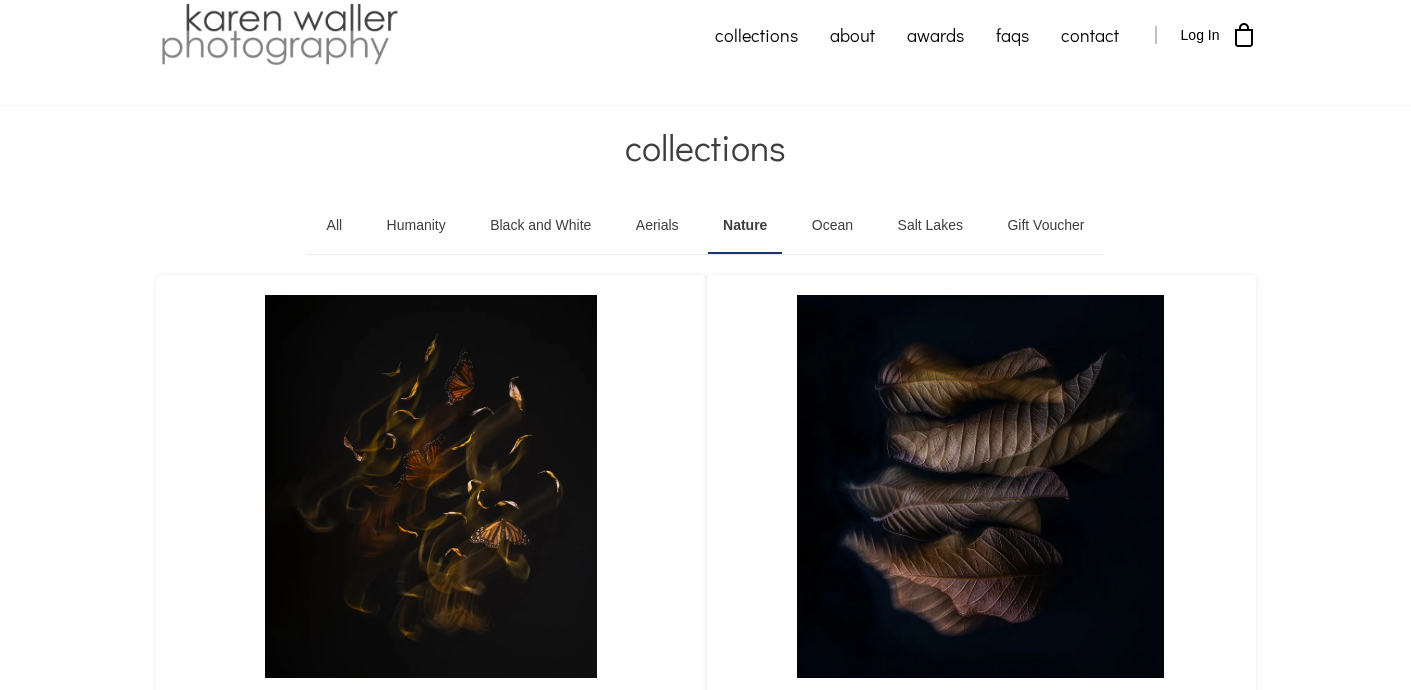 scroll, scrollTop: 0, scrollLeft: 0, axis: both 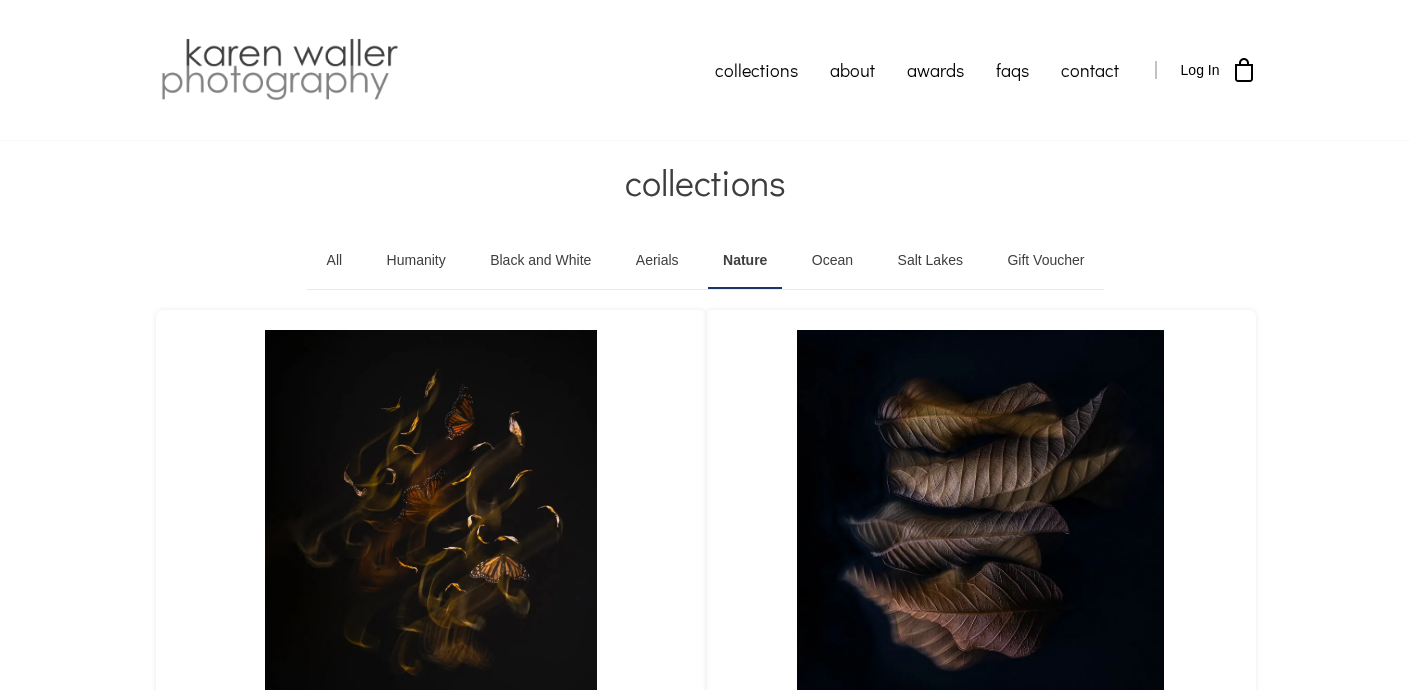 click on "Humanity" at bounding box center [416, 261] 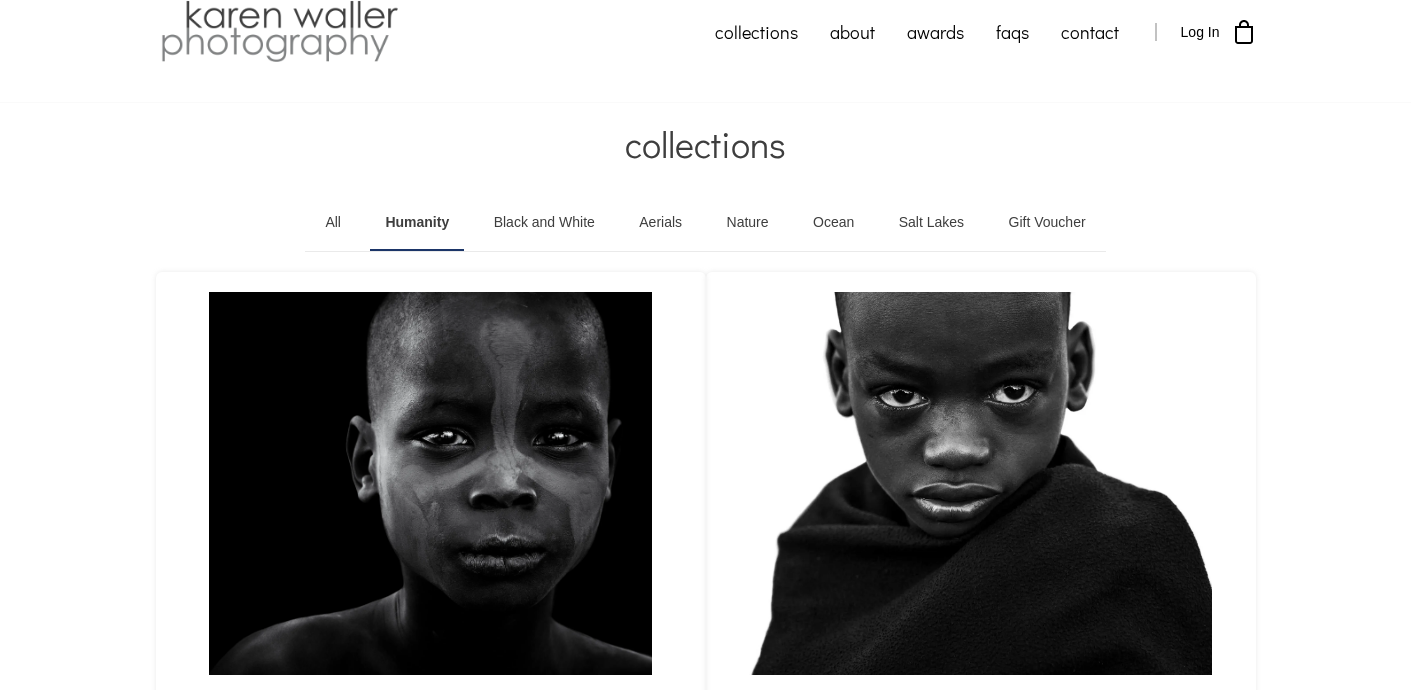 scroll, scrollTop: 0, scrollLeft: 0, axis: both 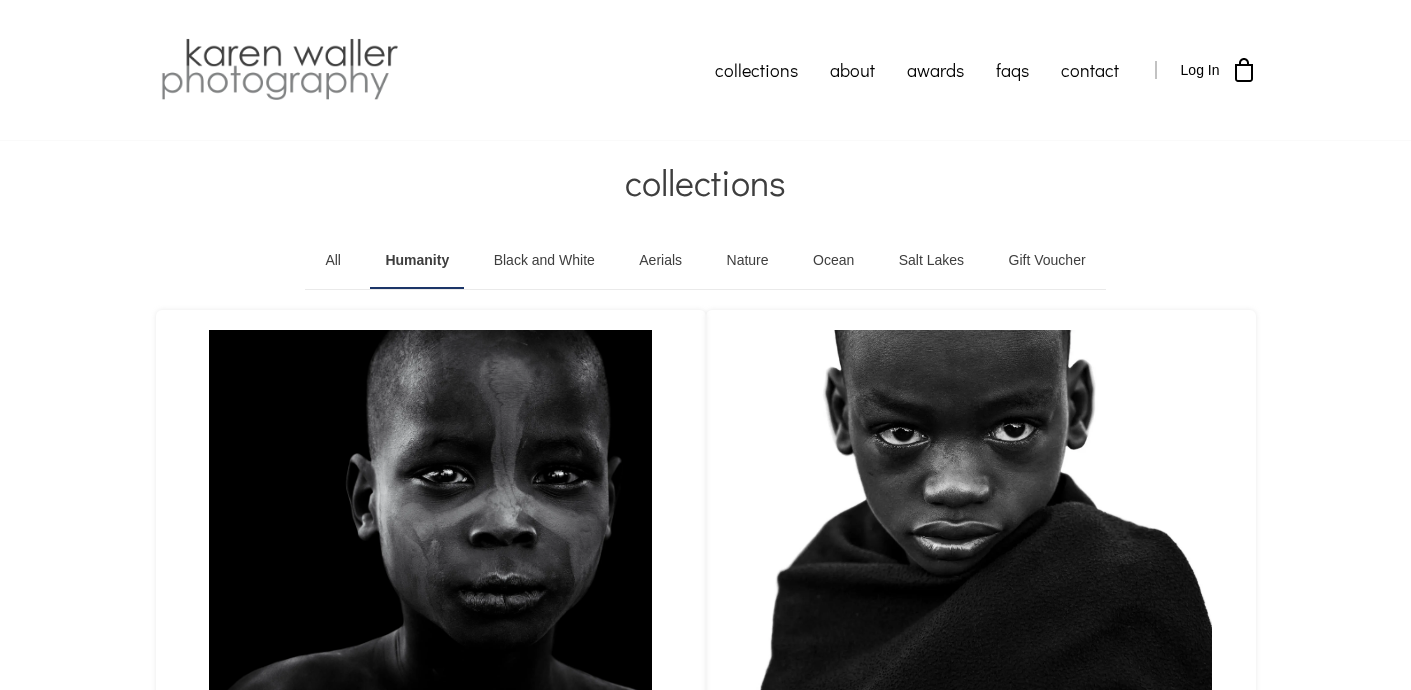 click on "Black and White" at bounding box center [544, 261] 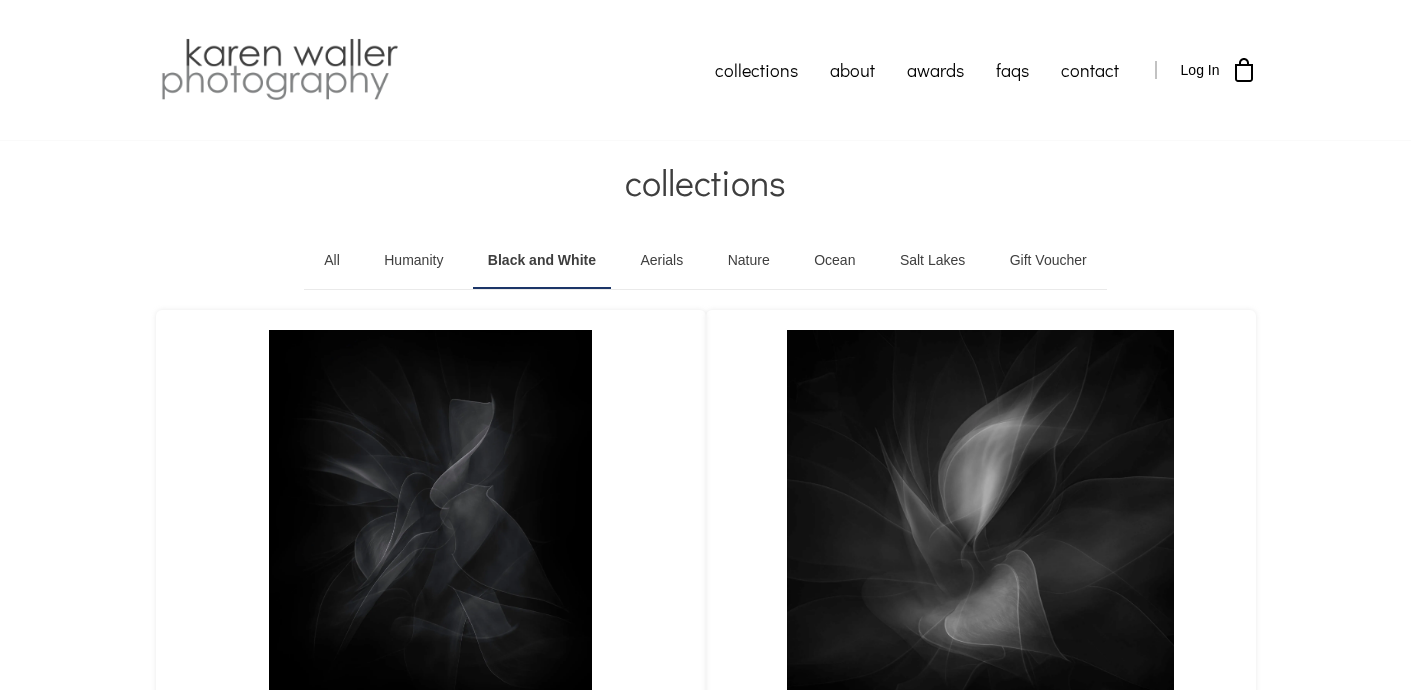 scroll, scrollTop: 0, scrollLeft: 0, axis: both 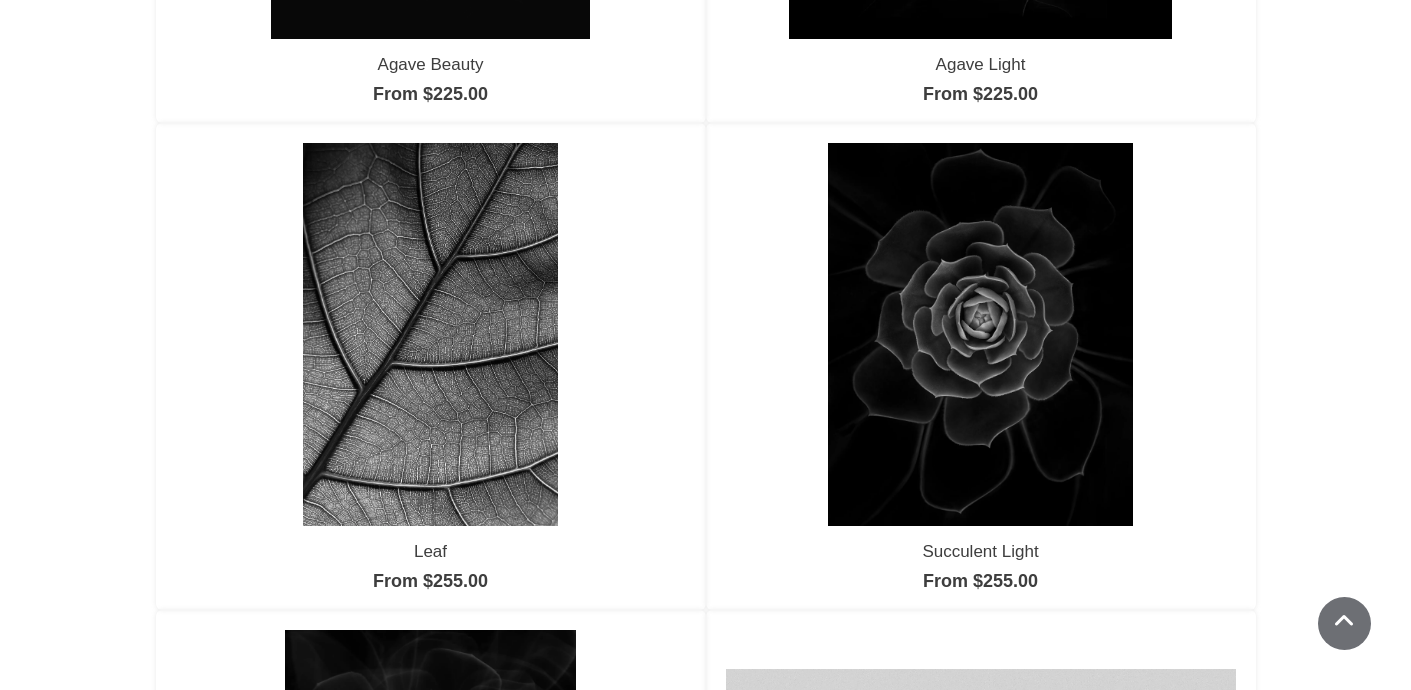 click at bounding box center [430, 334] 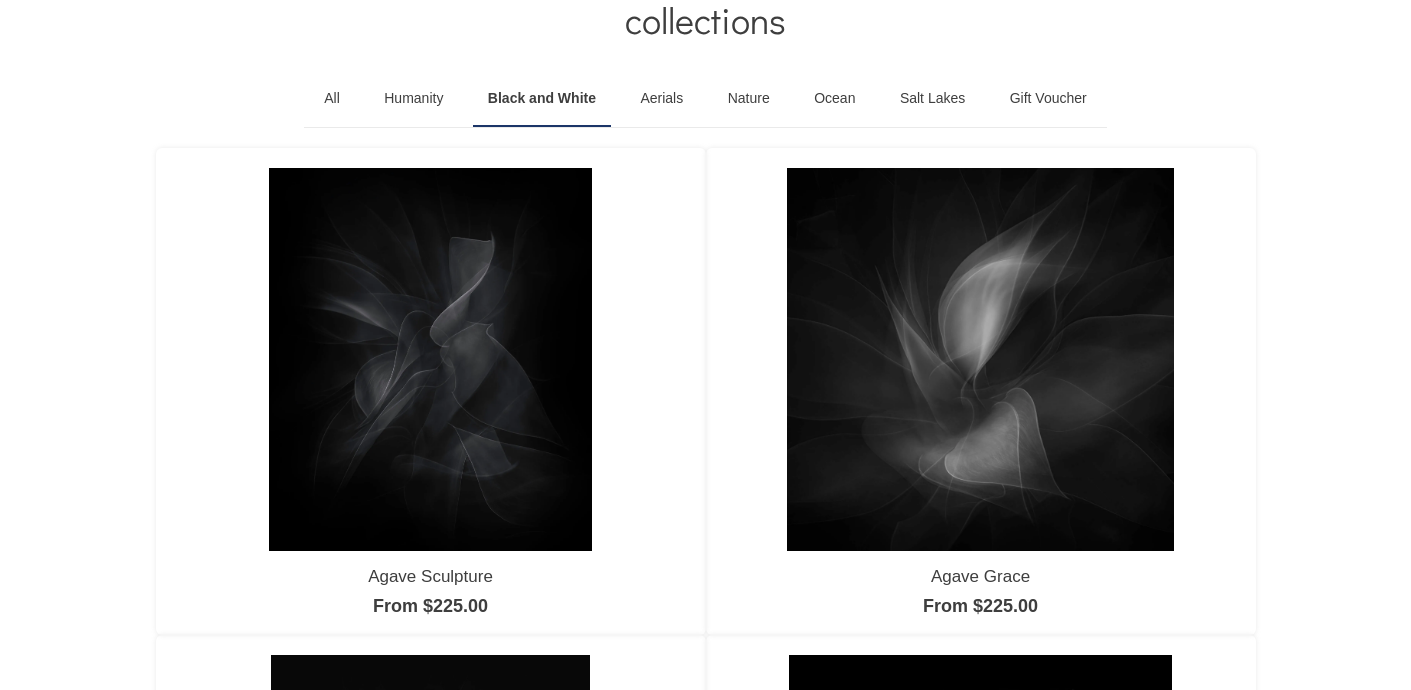 scroll, scrollTop: 160, scrollLeft: 0, axis: vertical 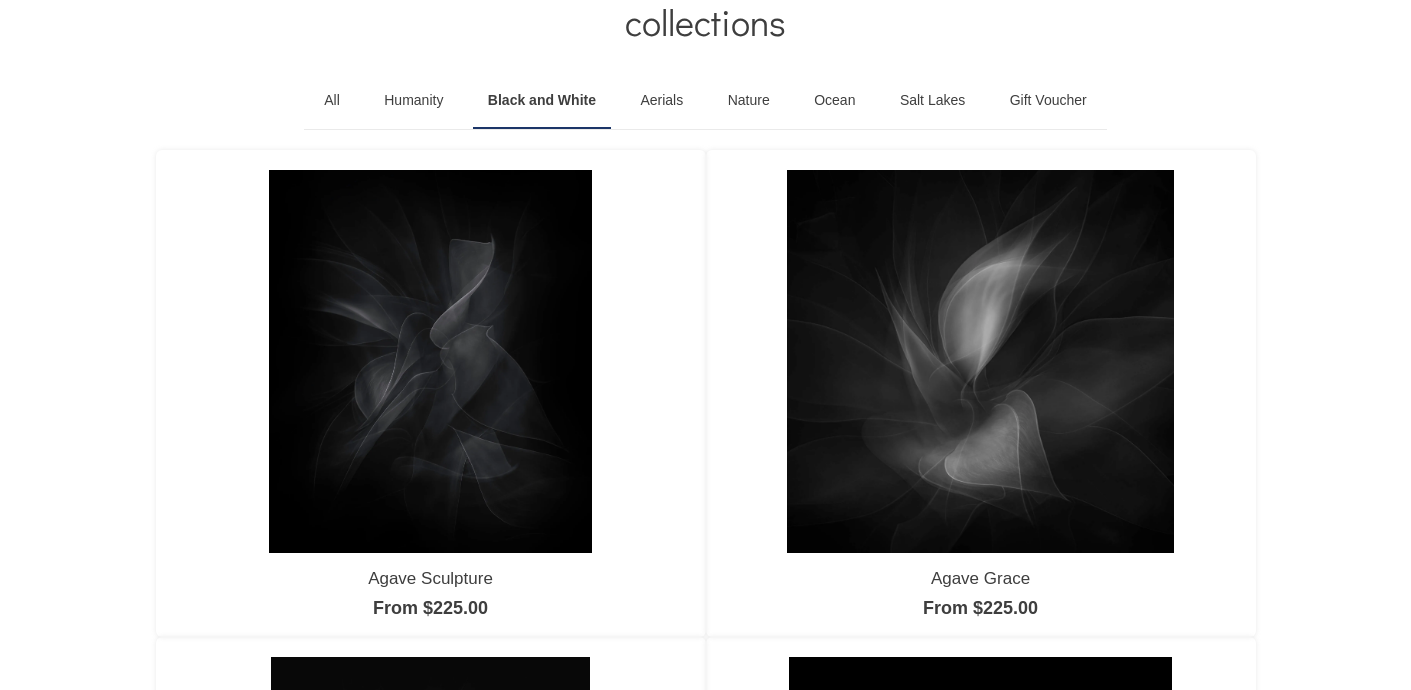 click on "All" at bounding box center (332, 101) 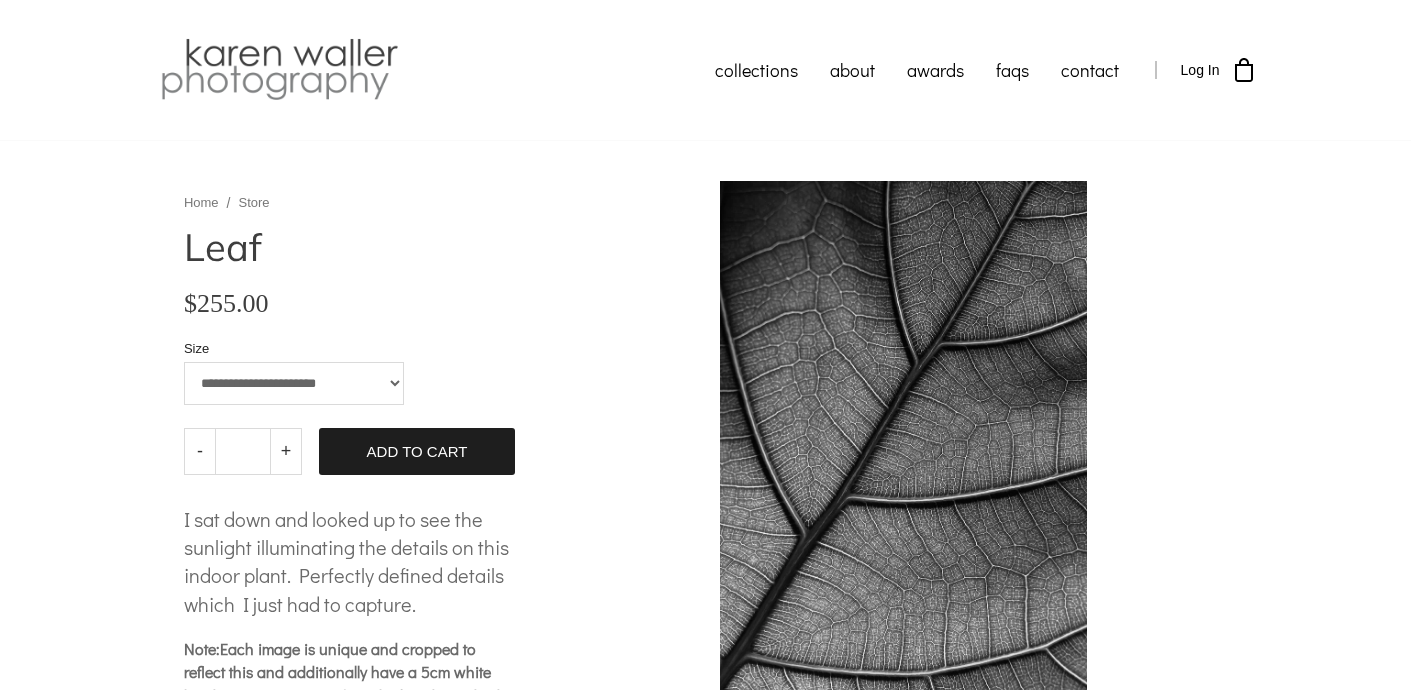 scroll, scrollTop: 0, scrollLeft: 0, axis: both 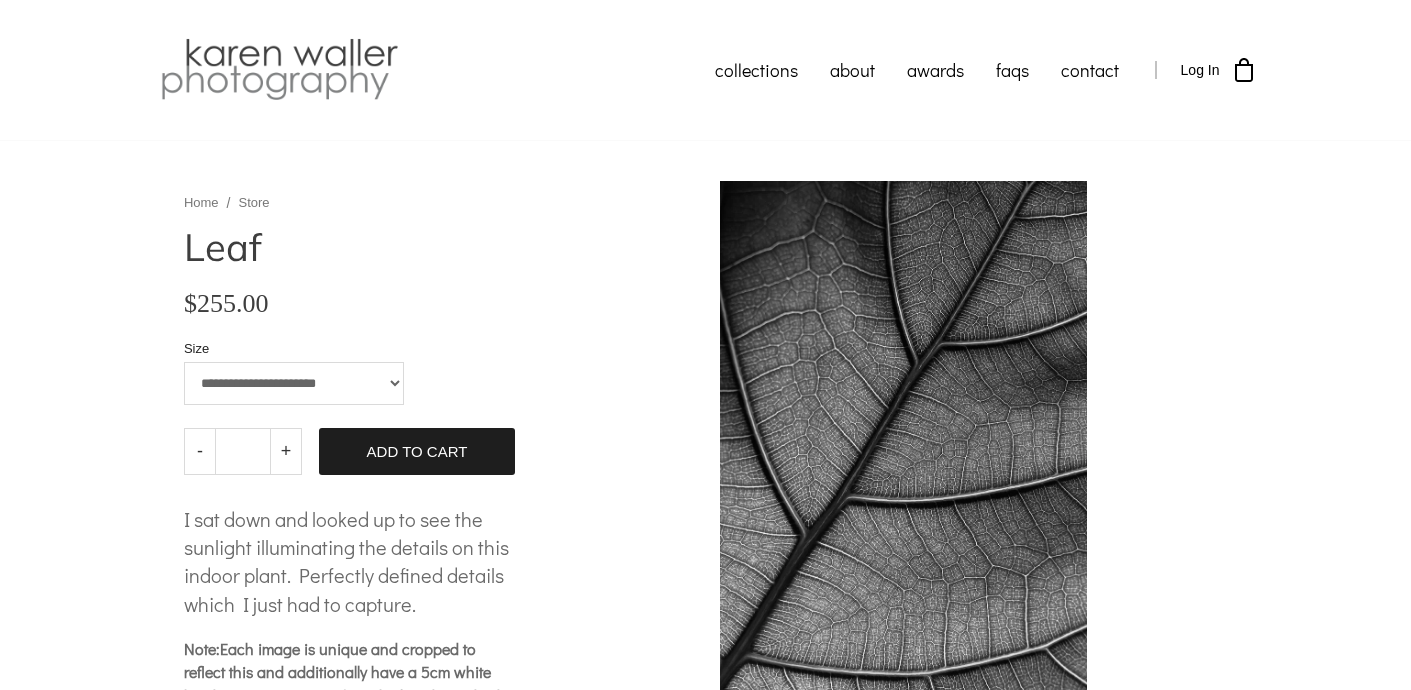 click on "**********" at bounding box center [706, 481] 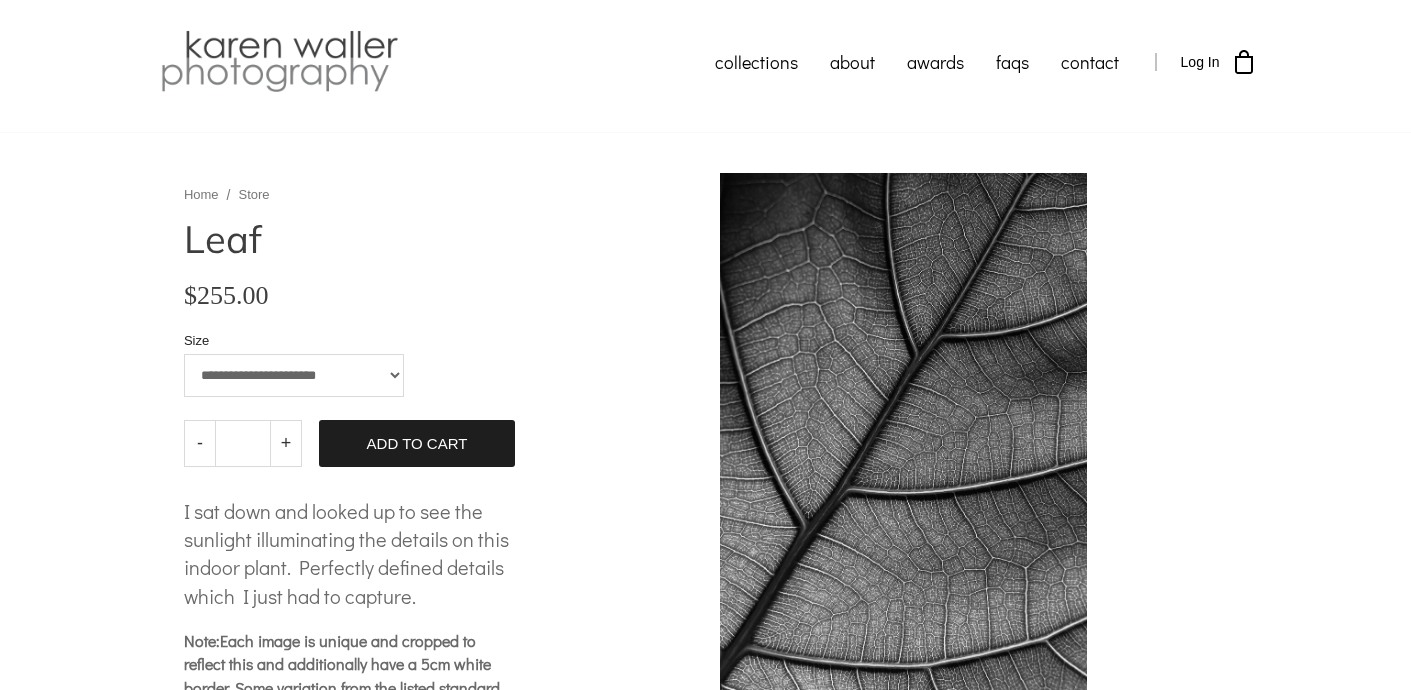scroll, scrollTop: 0, scrollLeft: 0, axis: both 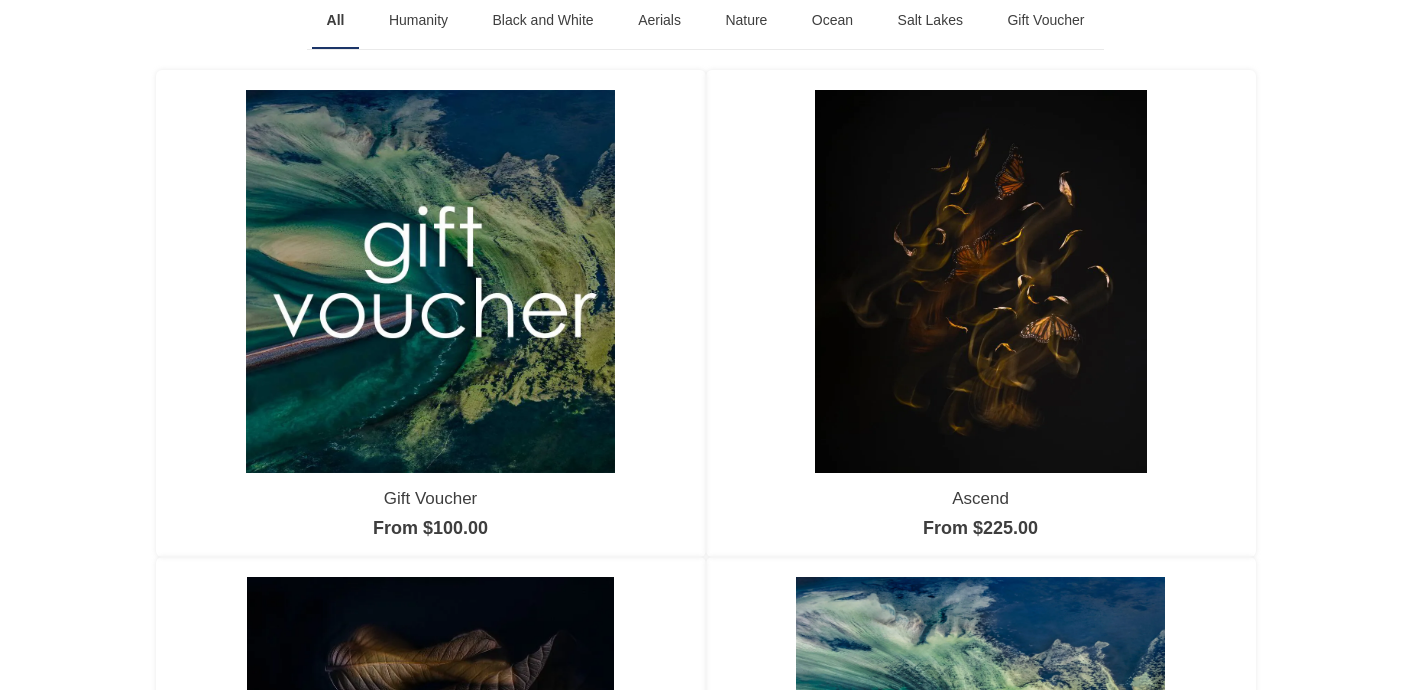 click at bounding box center (430, 281) 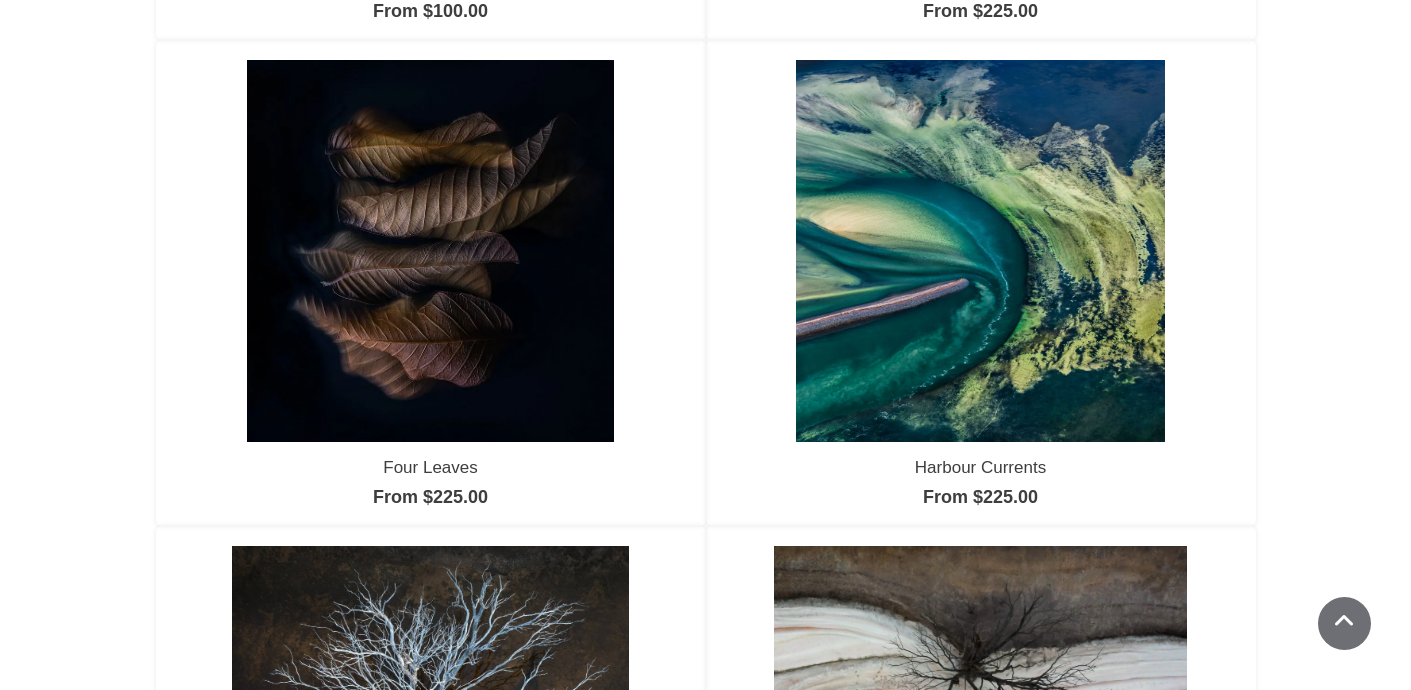 scroll, scrollTop: 760, scrollLeft: 0, axis: vertical 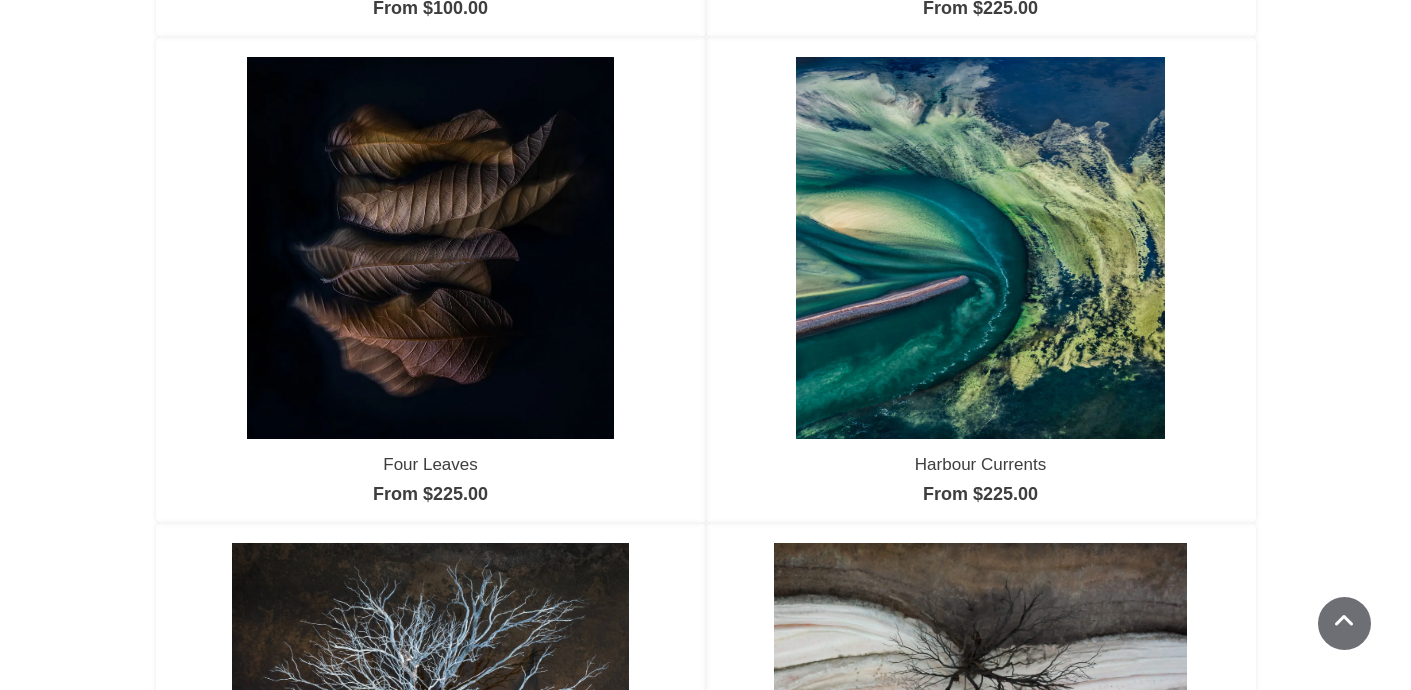 click at bounding box center [980, 248] 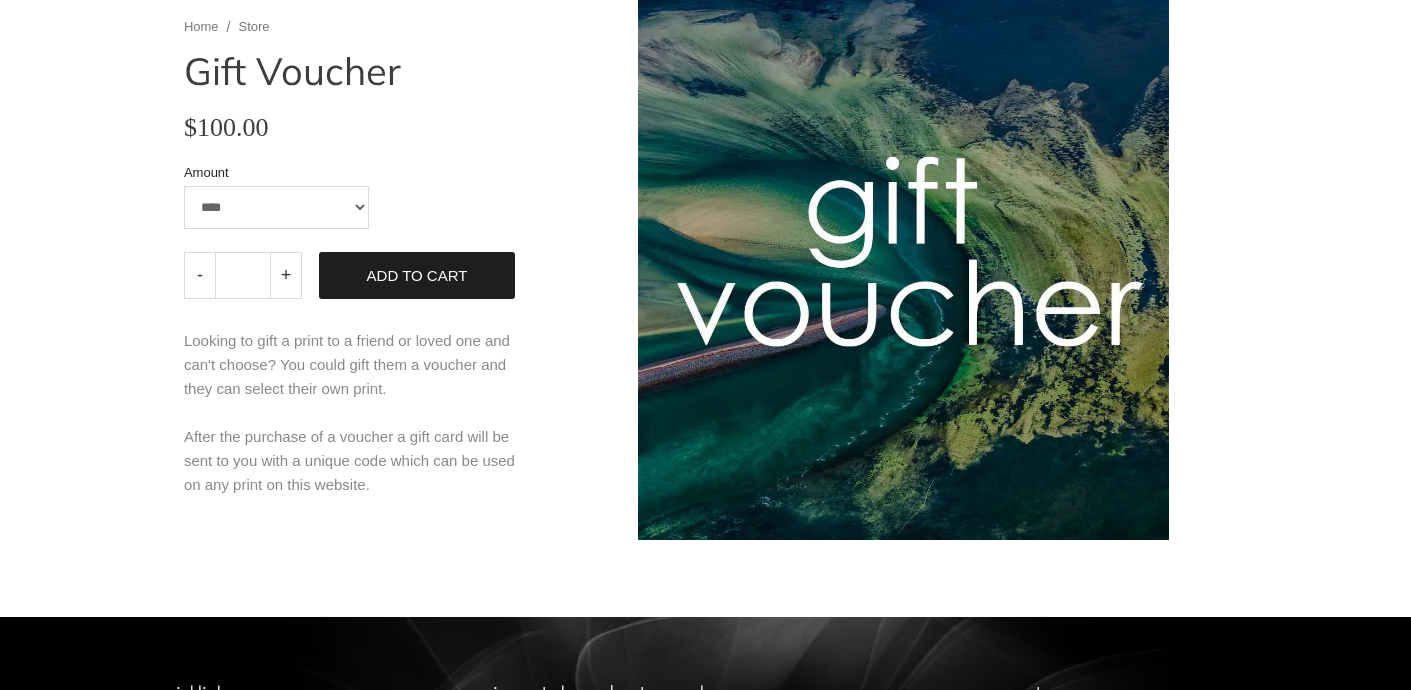 scroll, scrollTop: 200, scrollLeft: 0, axis: vertical 